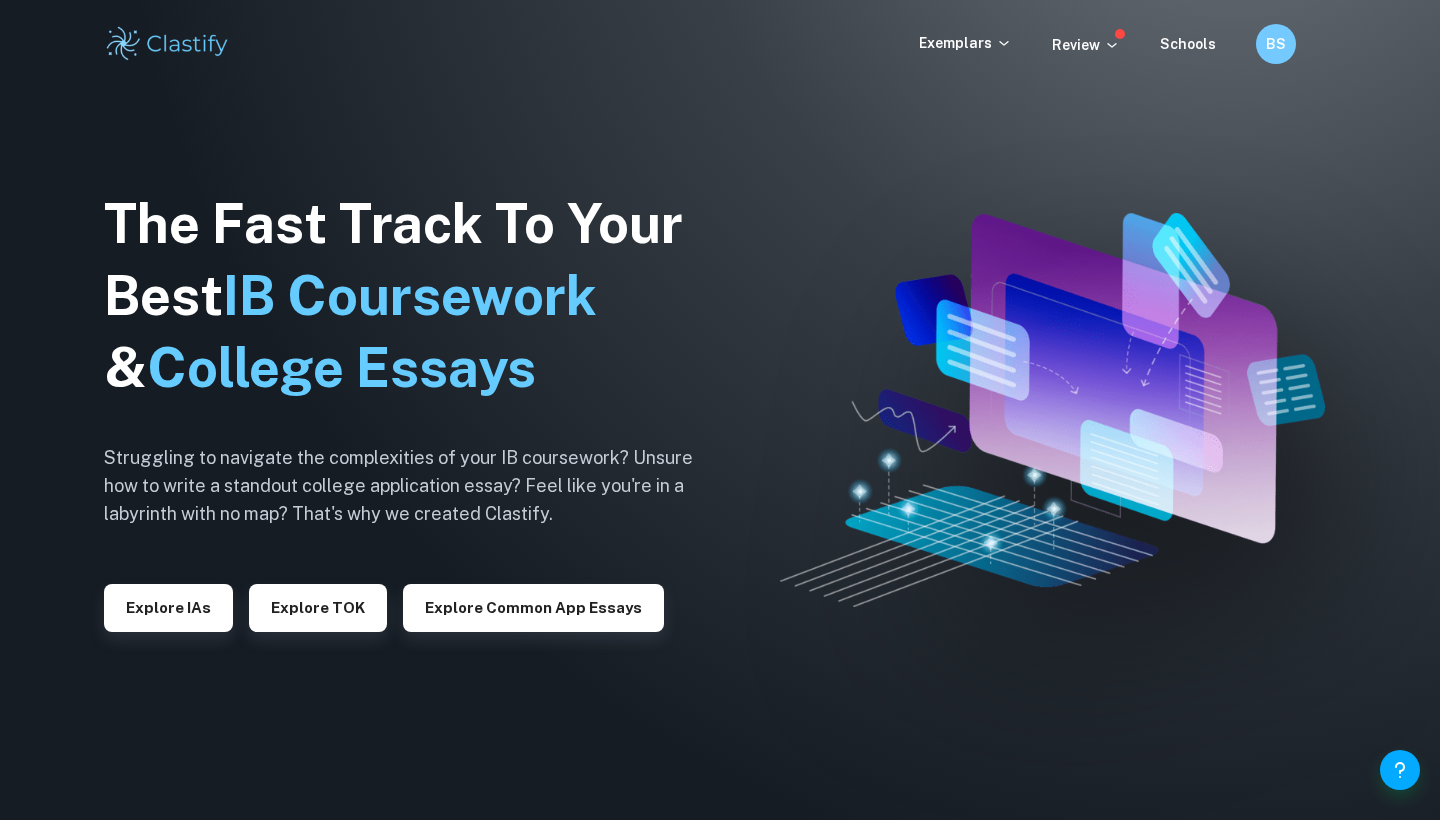 scroll, scrollTop: 0, scrollLeft: 0, axis: both 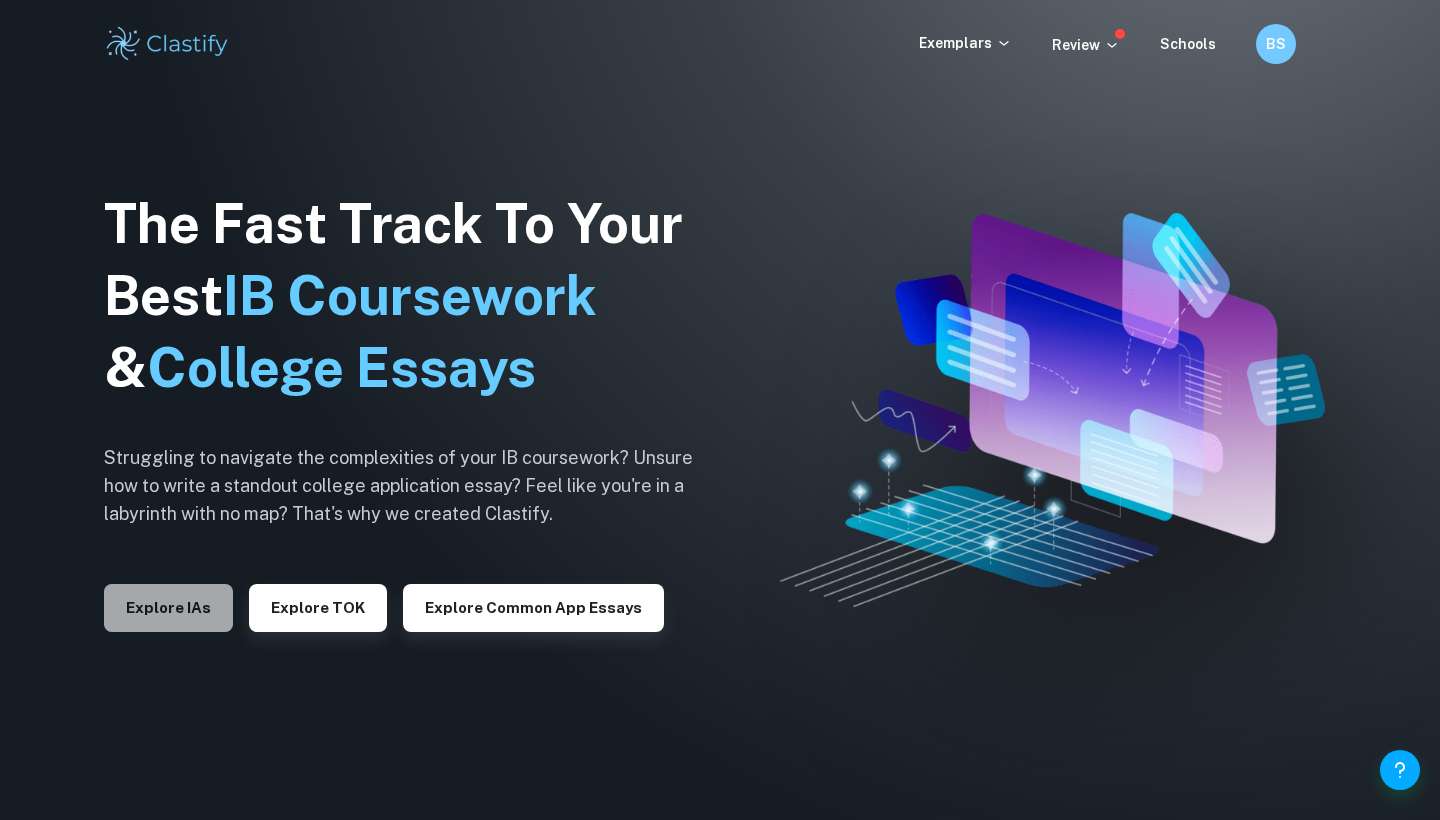 click on "Explore IAs" at bounding box center (168, 608) 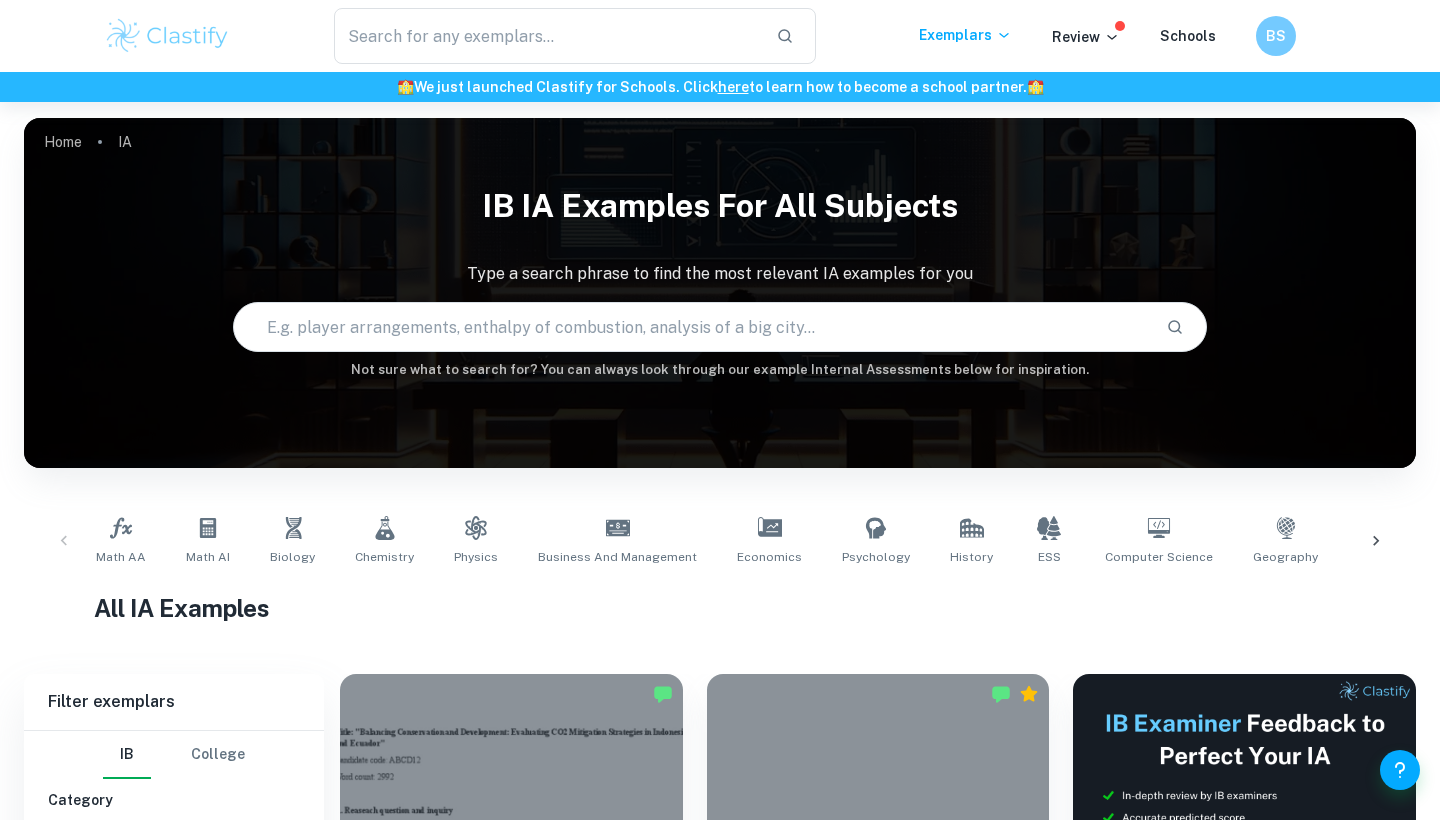 scroll, scrollTop: 310, scrollLeft: 0, axis: vertical 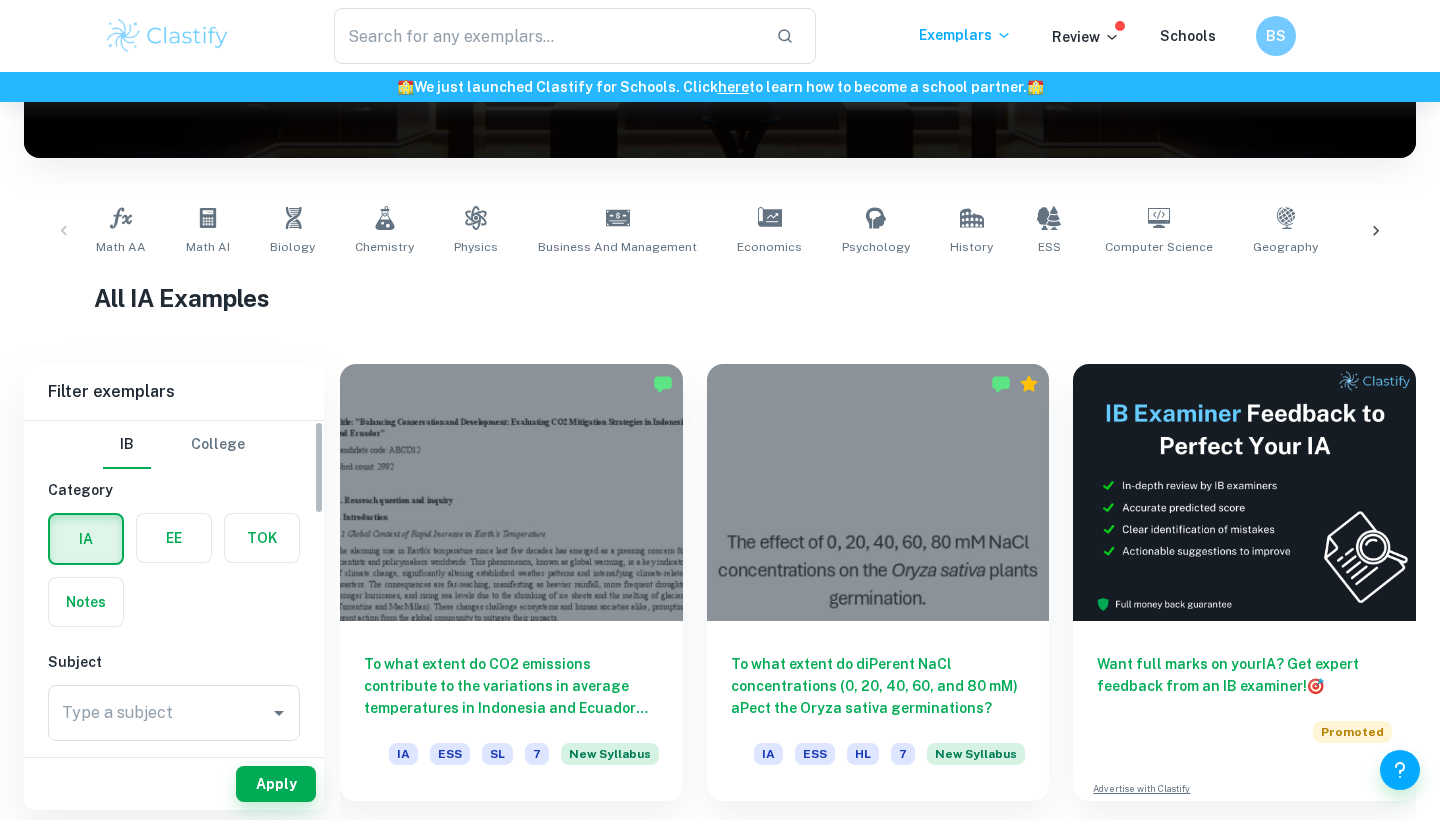click at bounding box center [174, 538] 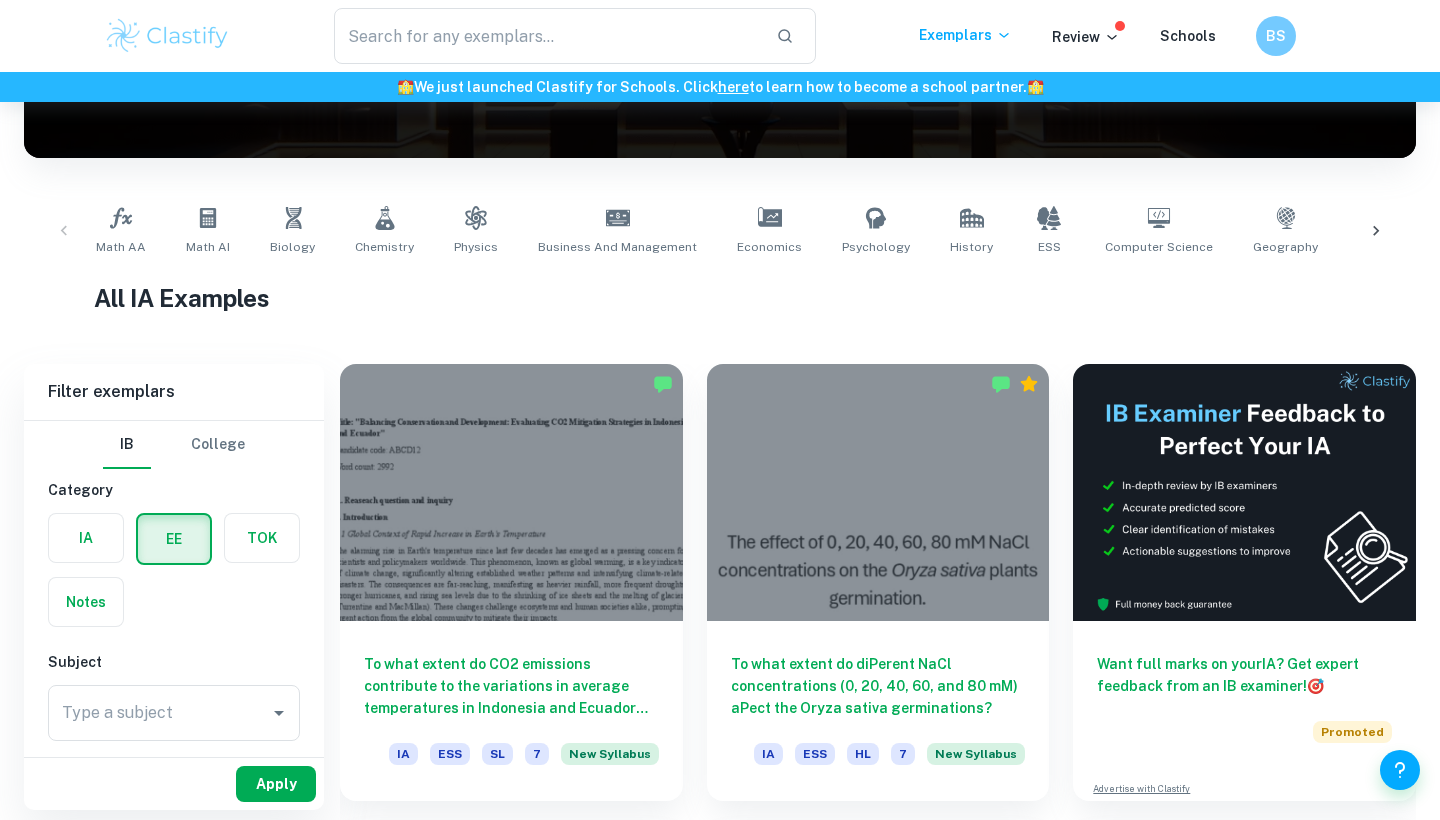 click on "Apply" at bounding box center [276, 784] 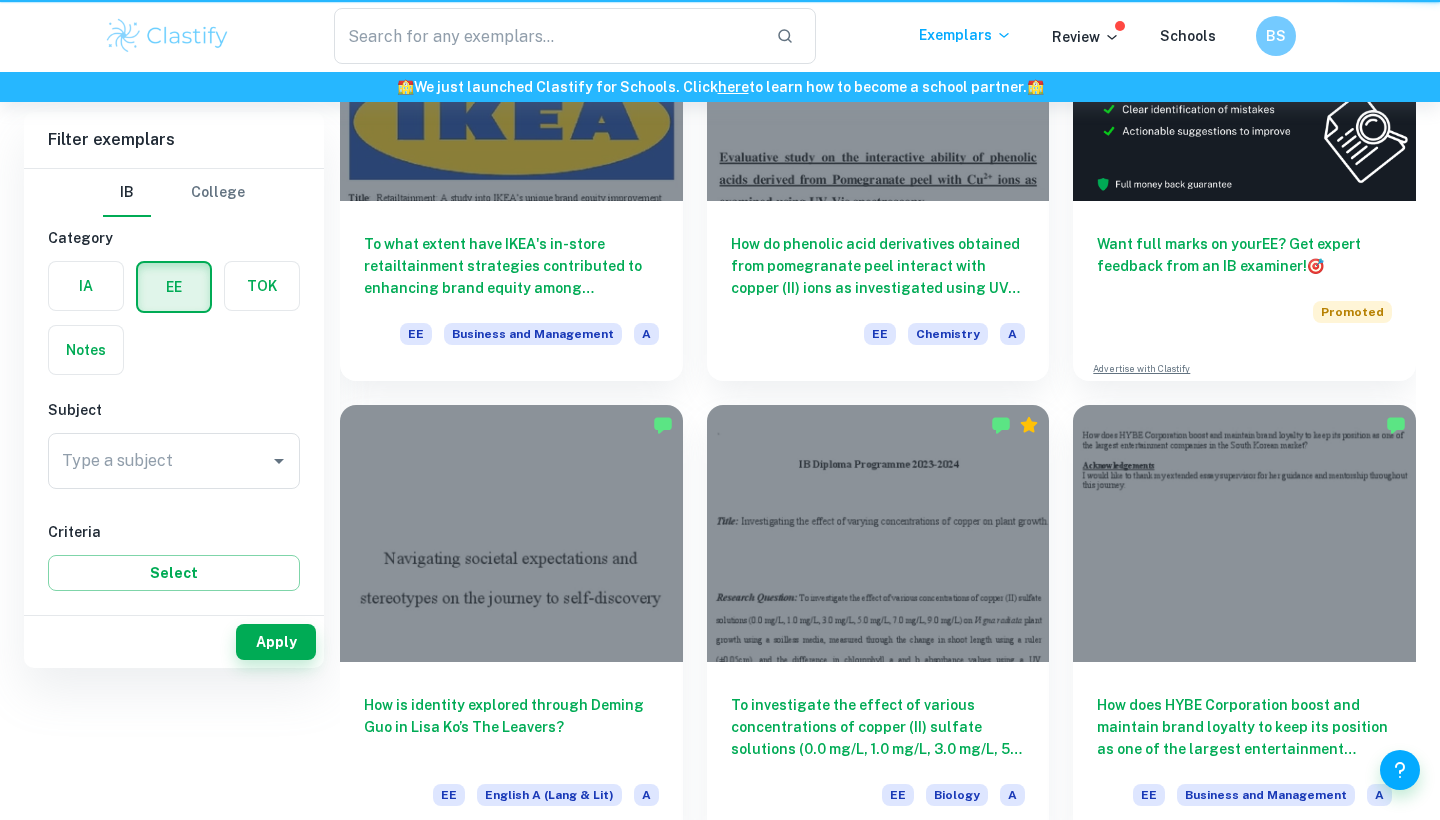 scroll, scrollTop: 0, scrollLeft: 0, axis: both 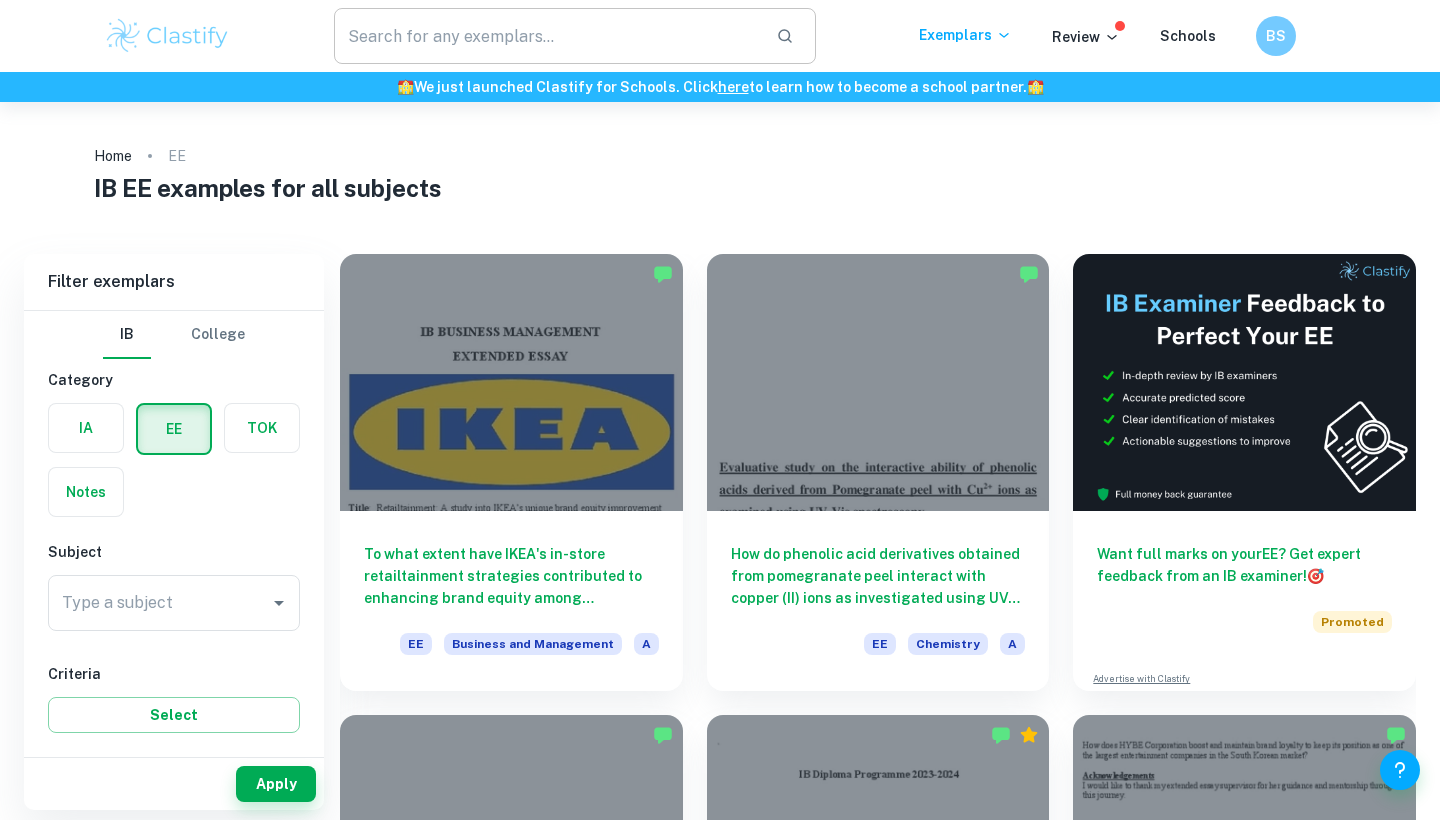 click at bounding box center [547, 36] 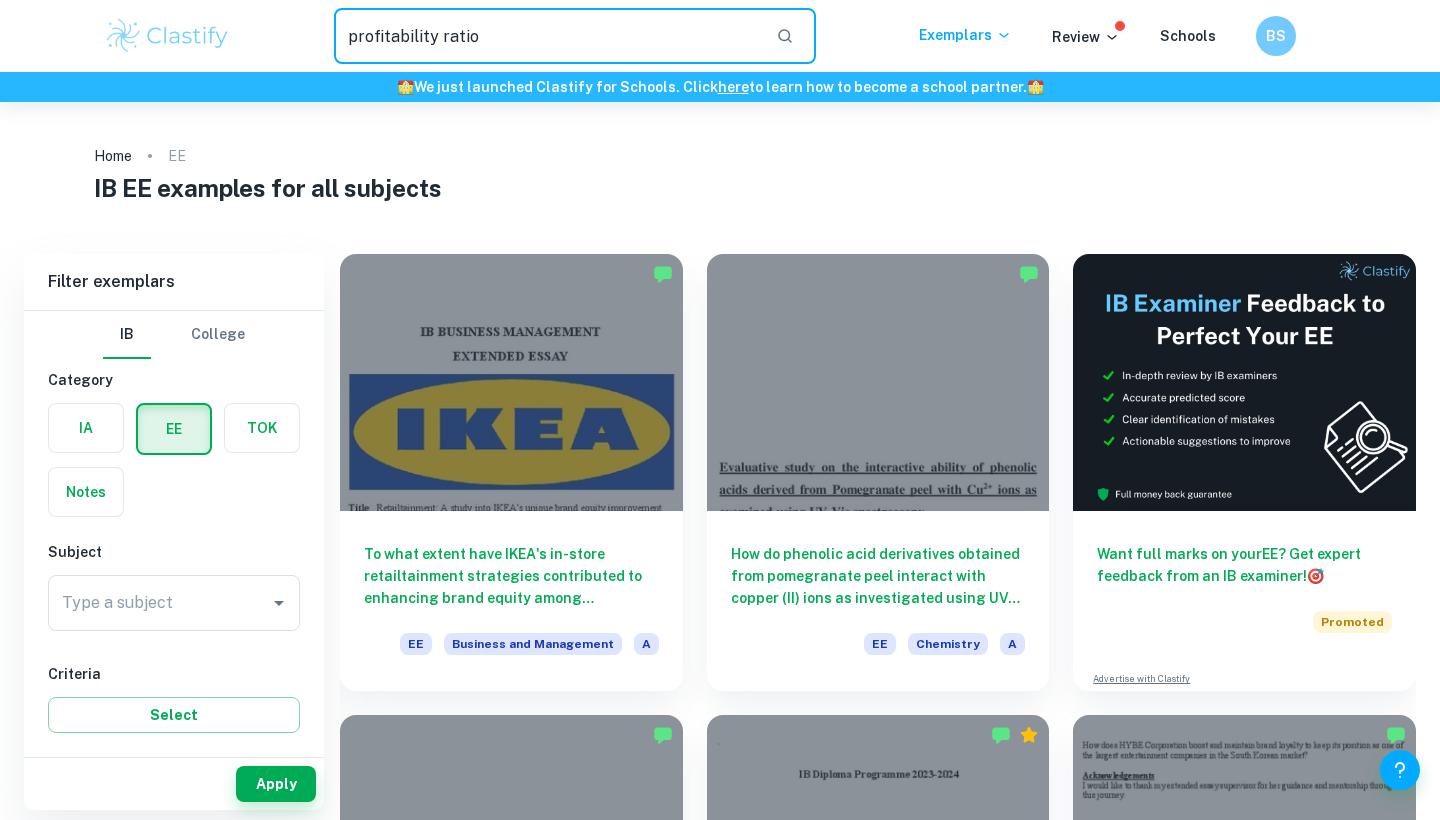 type on "profitability ratio" 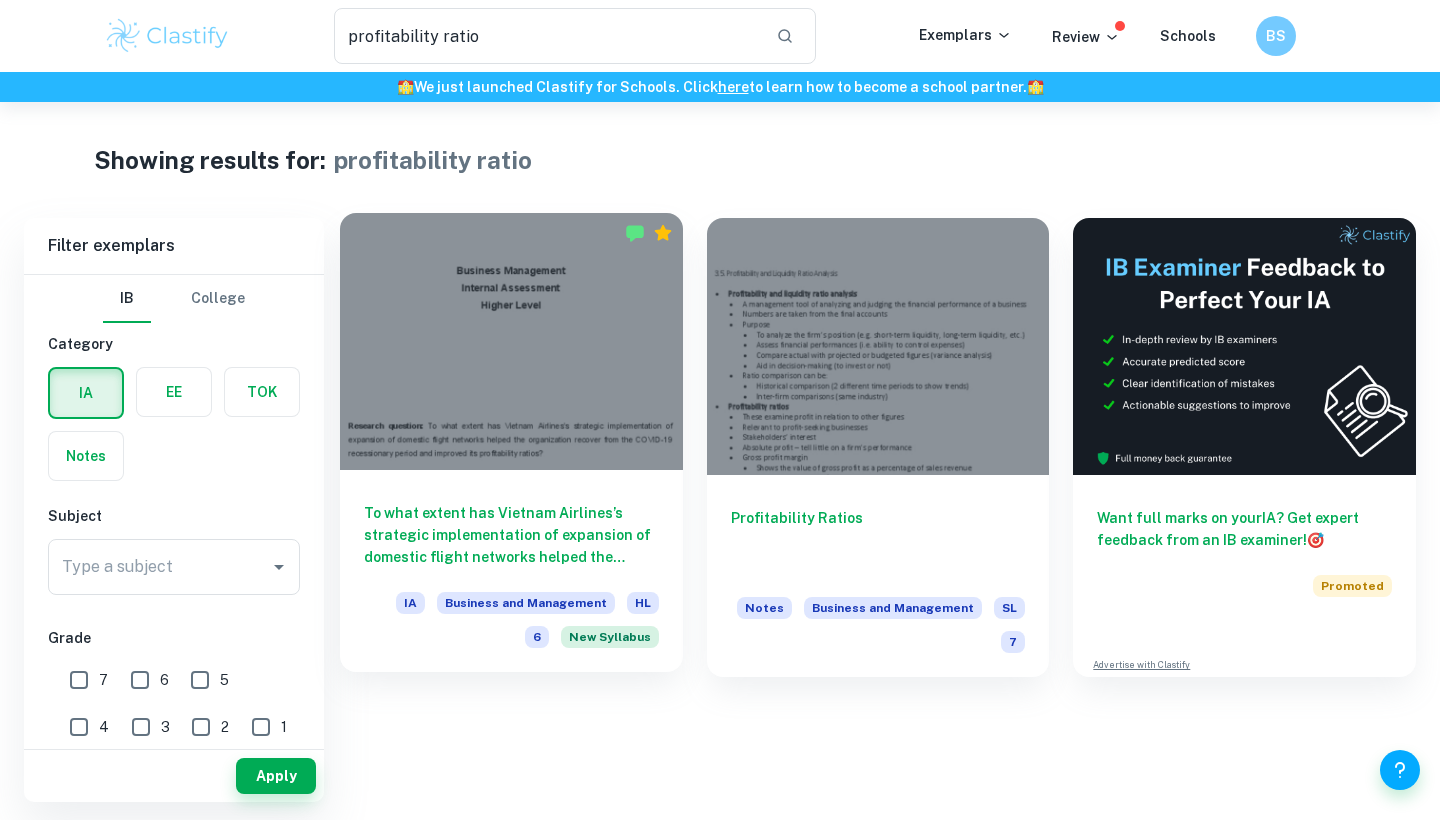 click at bounding box center [511, 341] 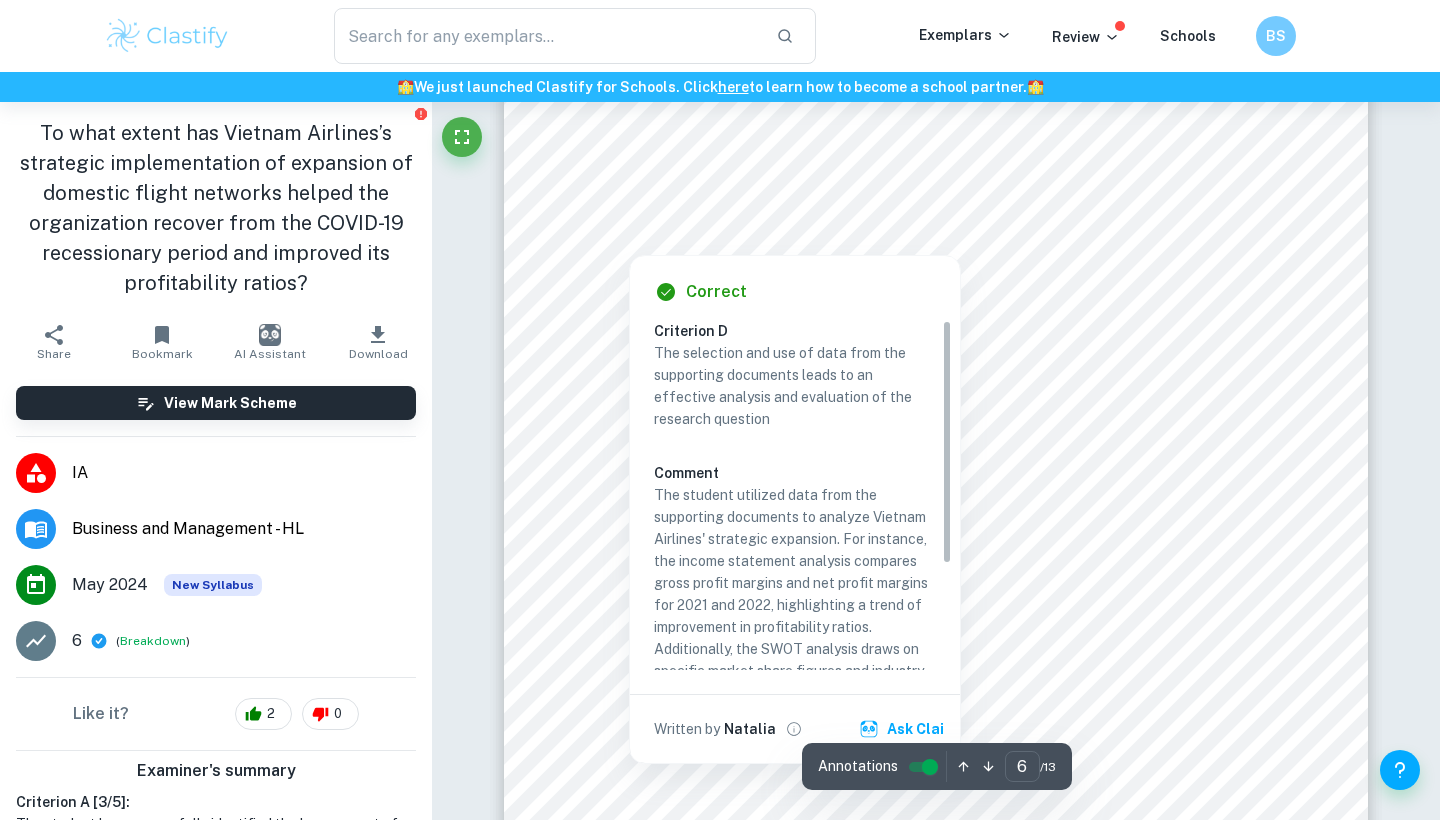 scroll, scrollTop: 6547, scrollLeft: 0, axis: vertical 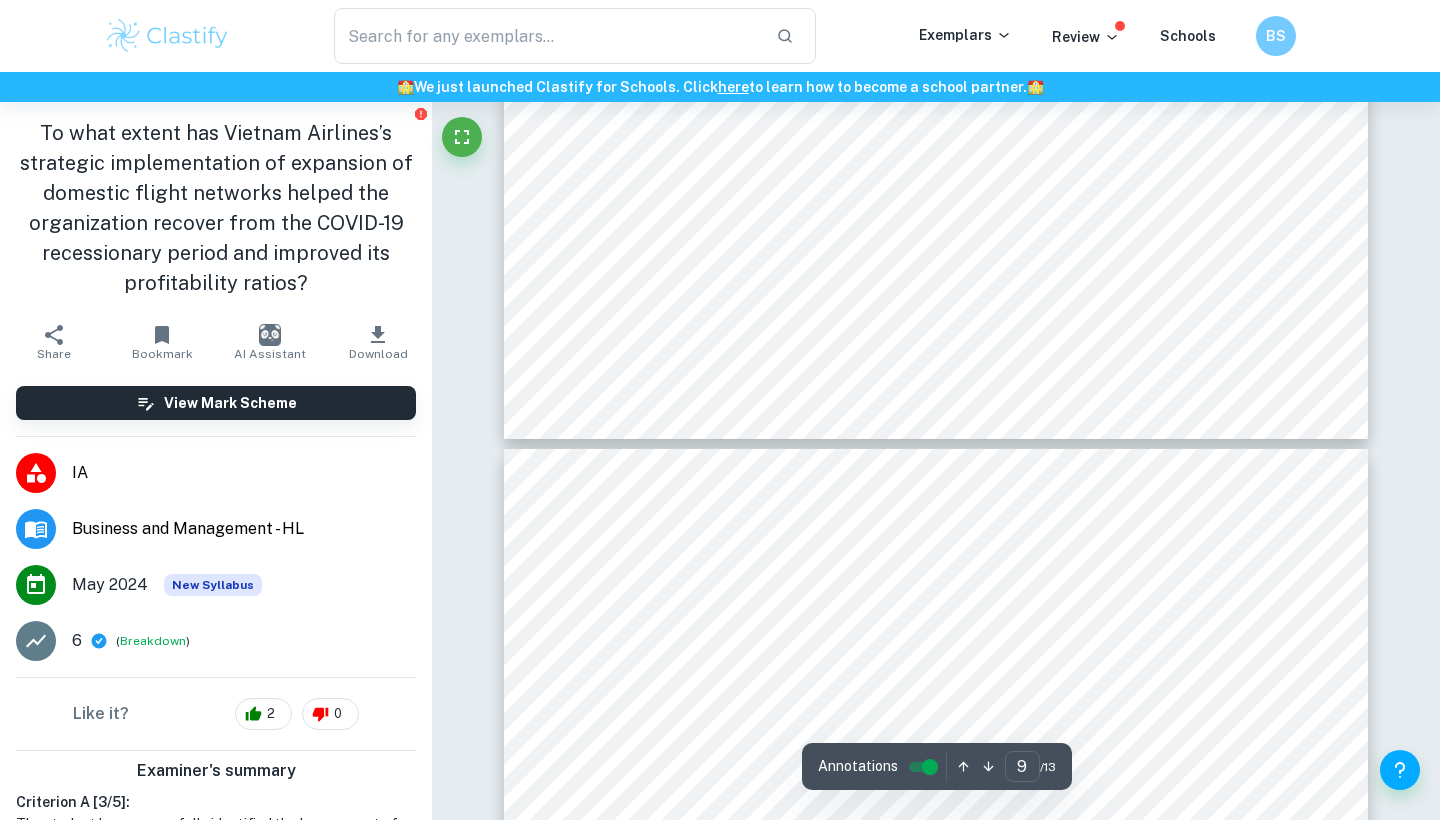 type on "10" 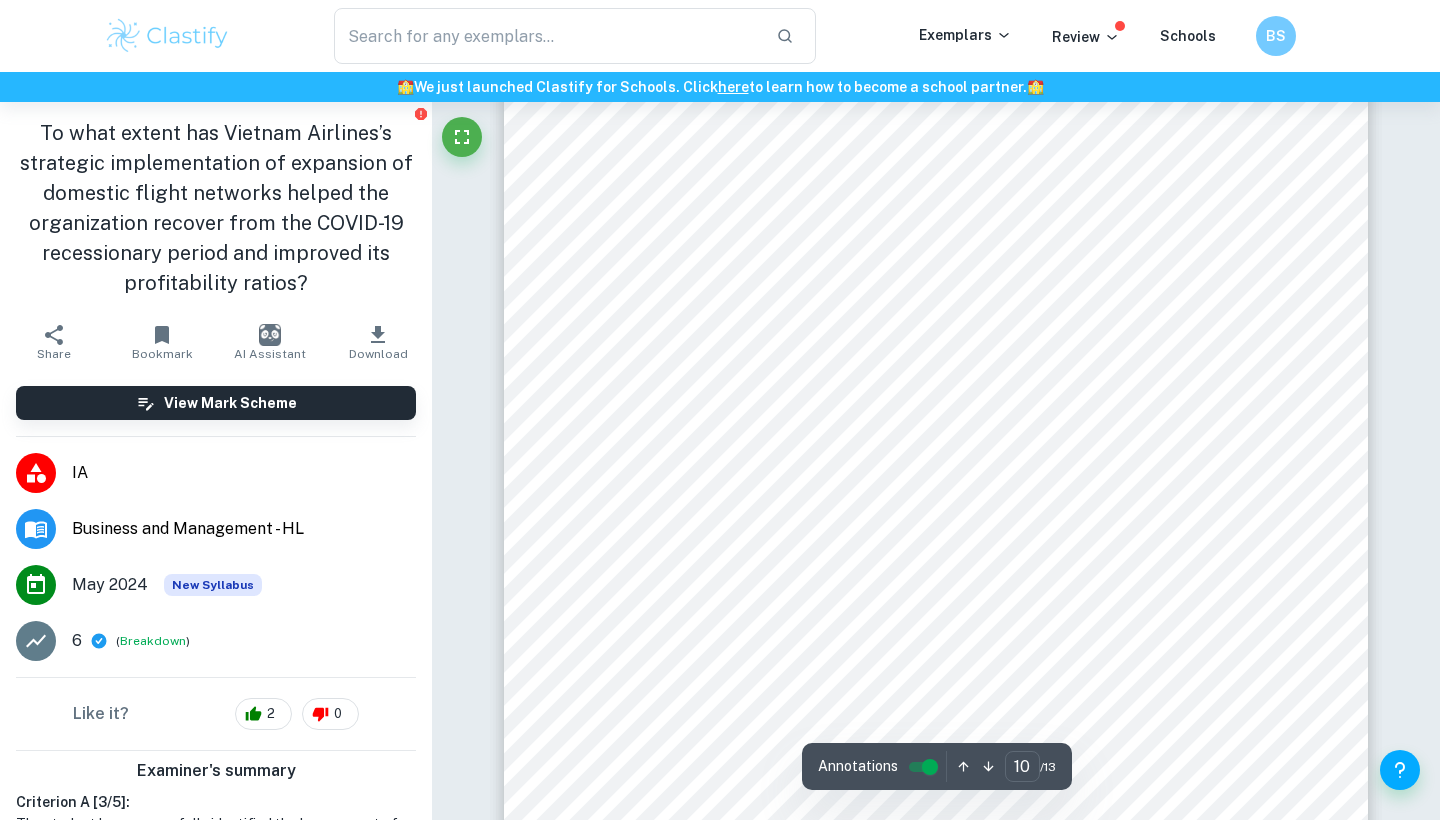 scroll, scrollTop: 11268, scrollLeft: 0, axis: vertical 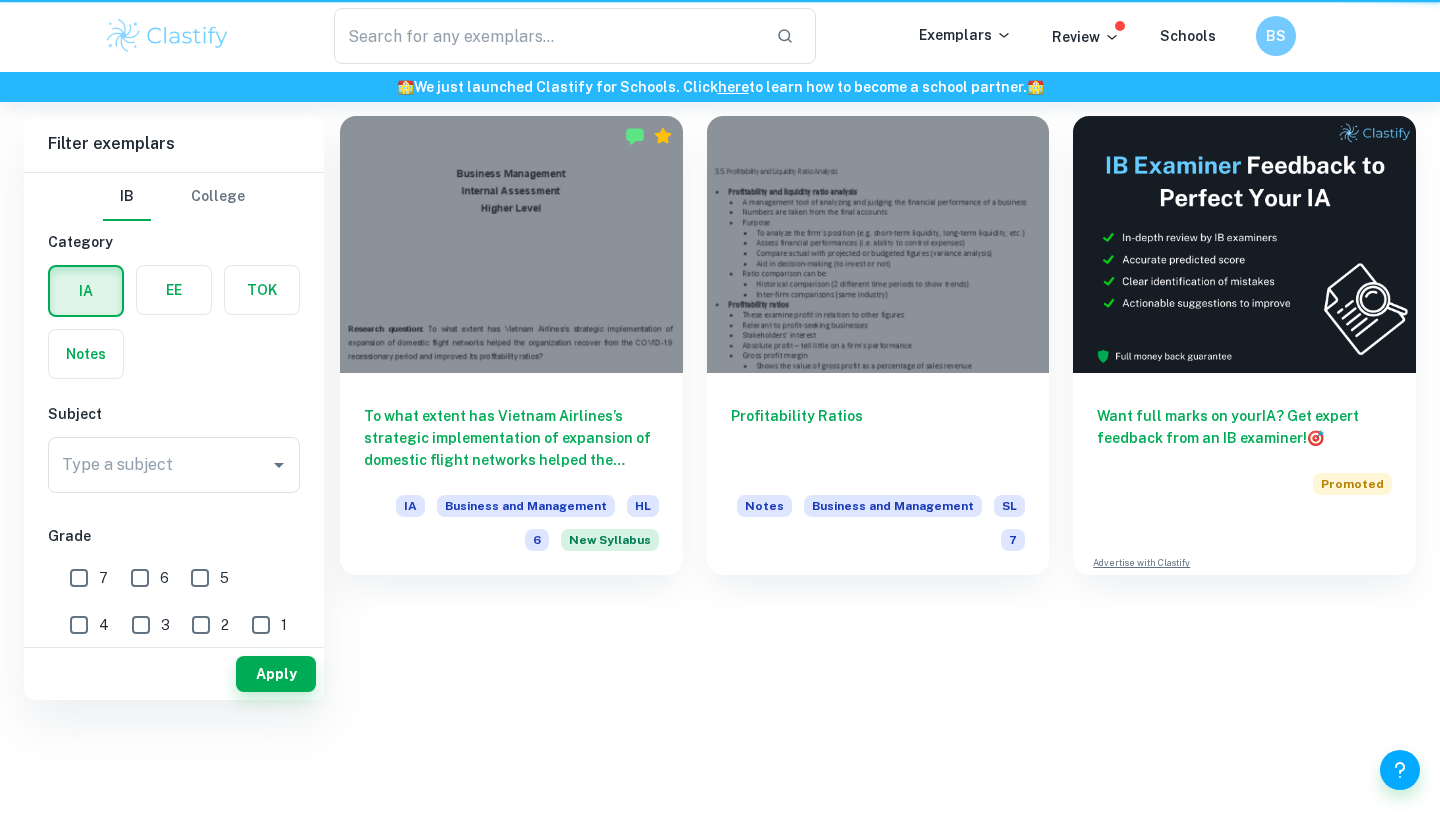 type on "profitability ratio" 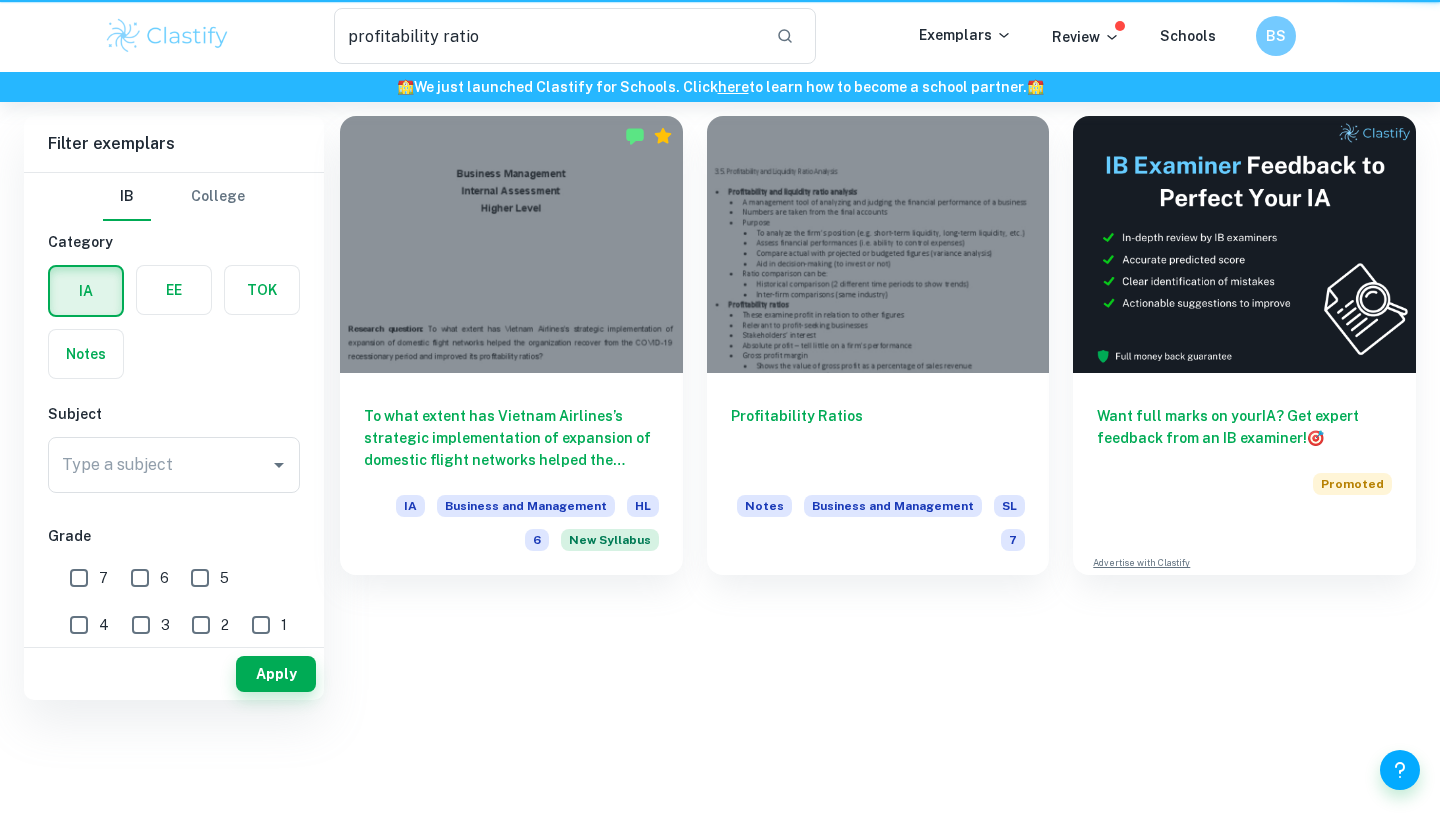 scroll, scrollTop: 0, scrollLeft: 0, axis: both 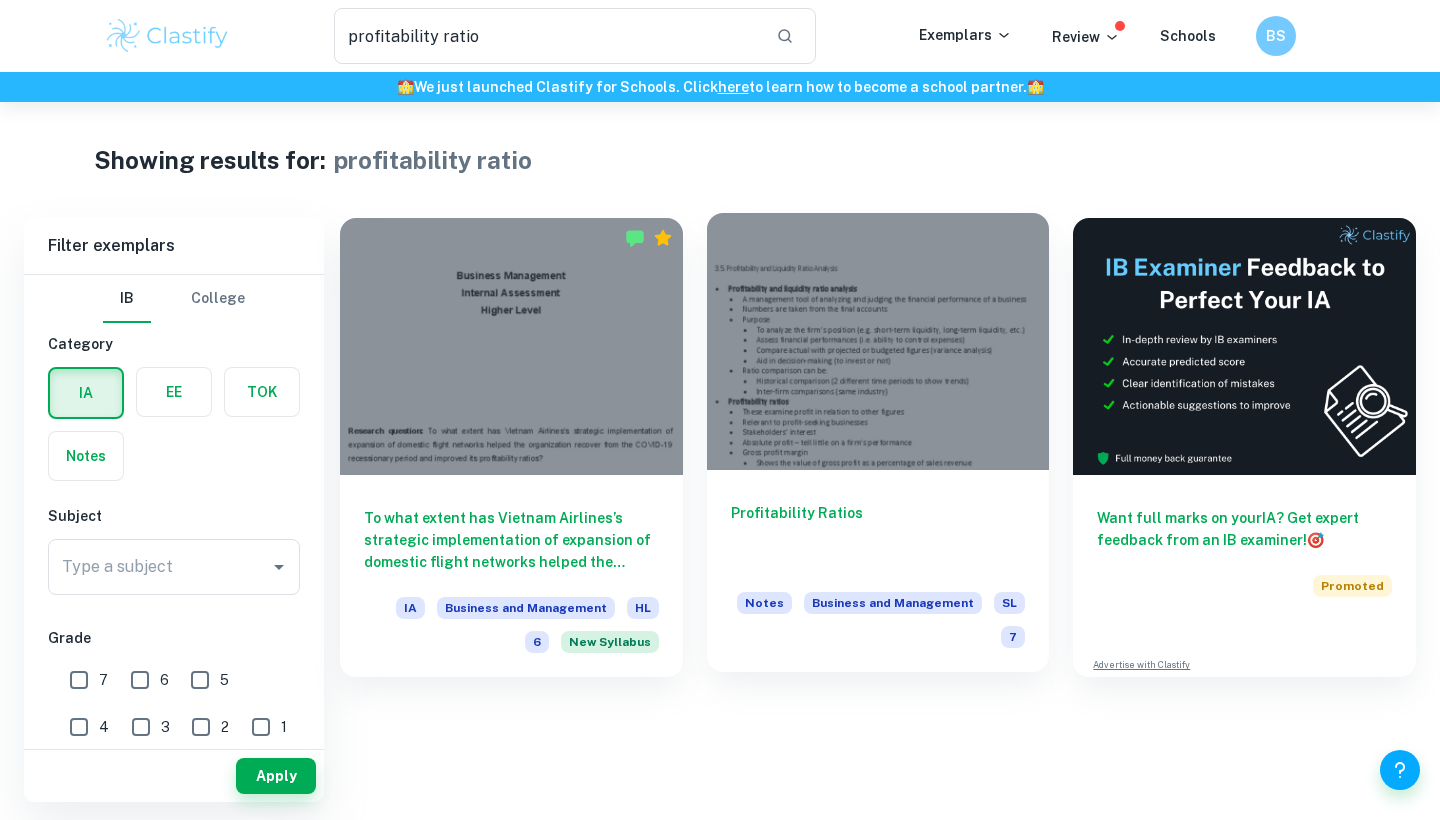 click at bounding box center [878, 341] 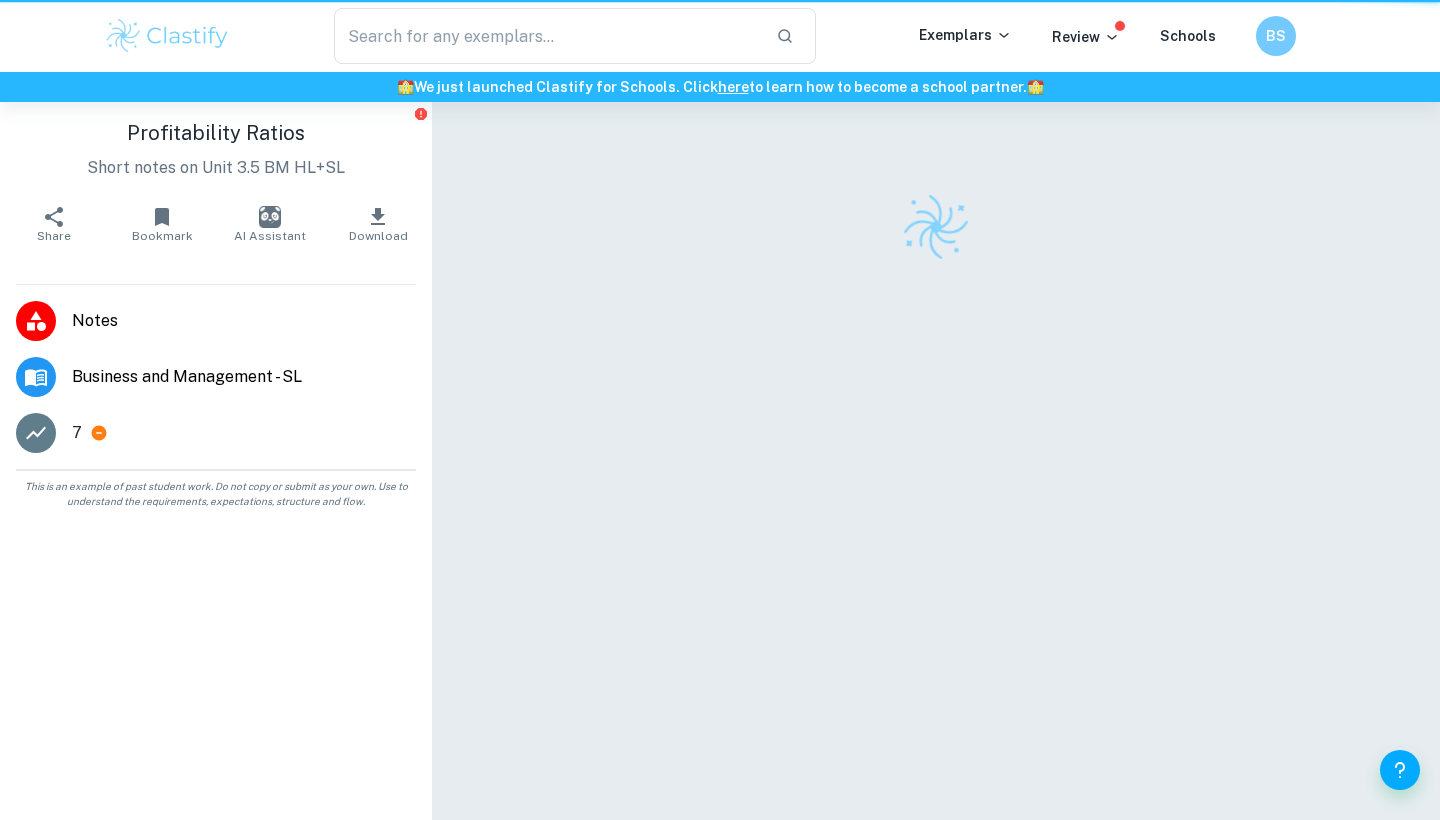 click at bounding box center [936, 487] 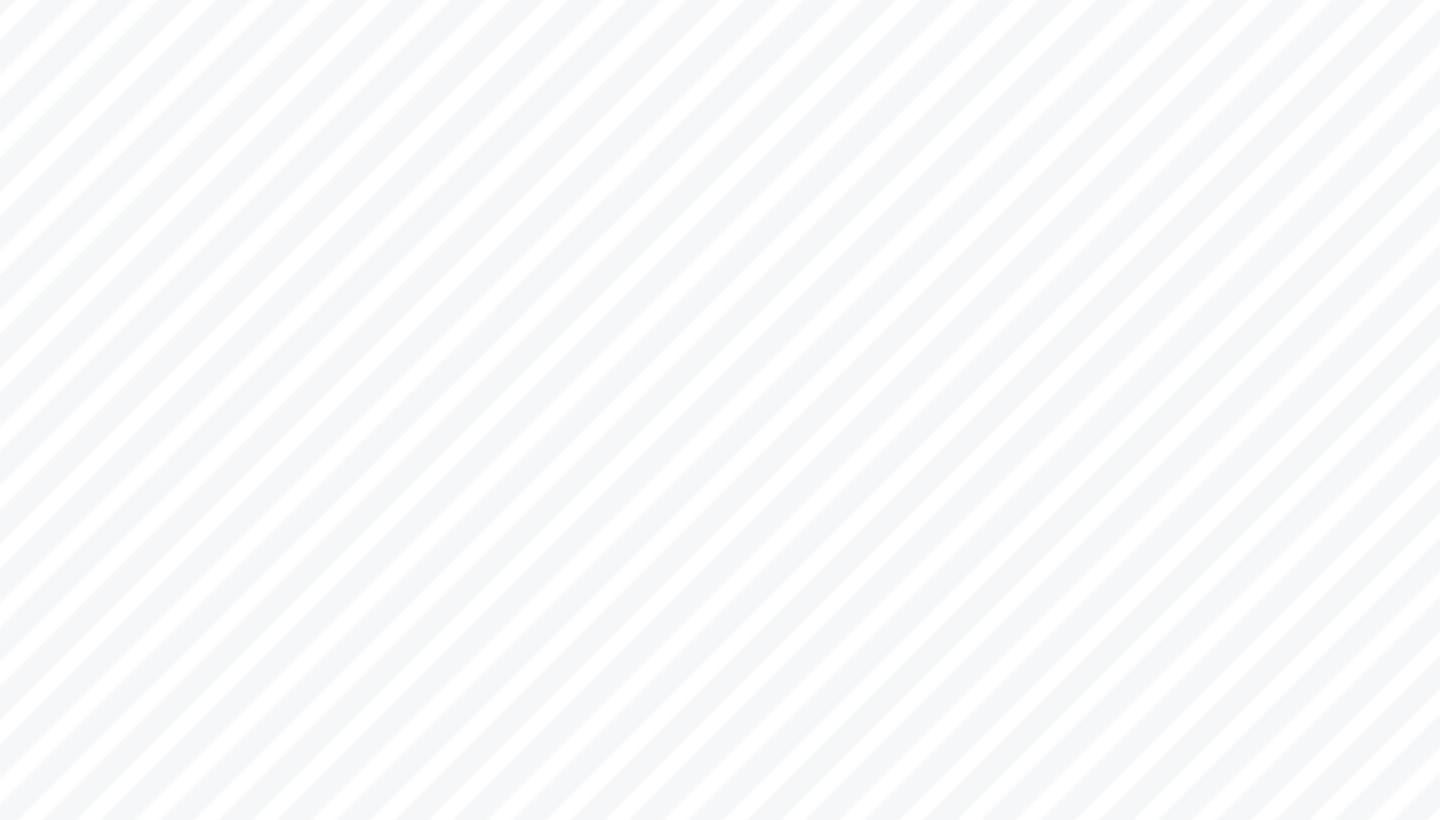 click on "position (e.g. short-term liquidity, long-term liquidity, etc.)" at bounding box center [1033, 357] 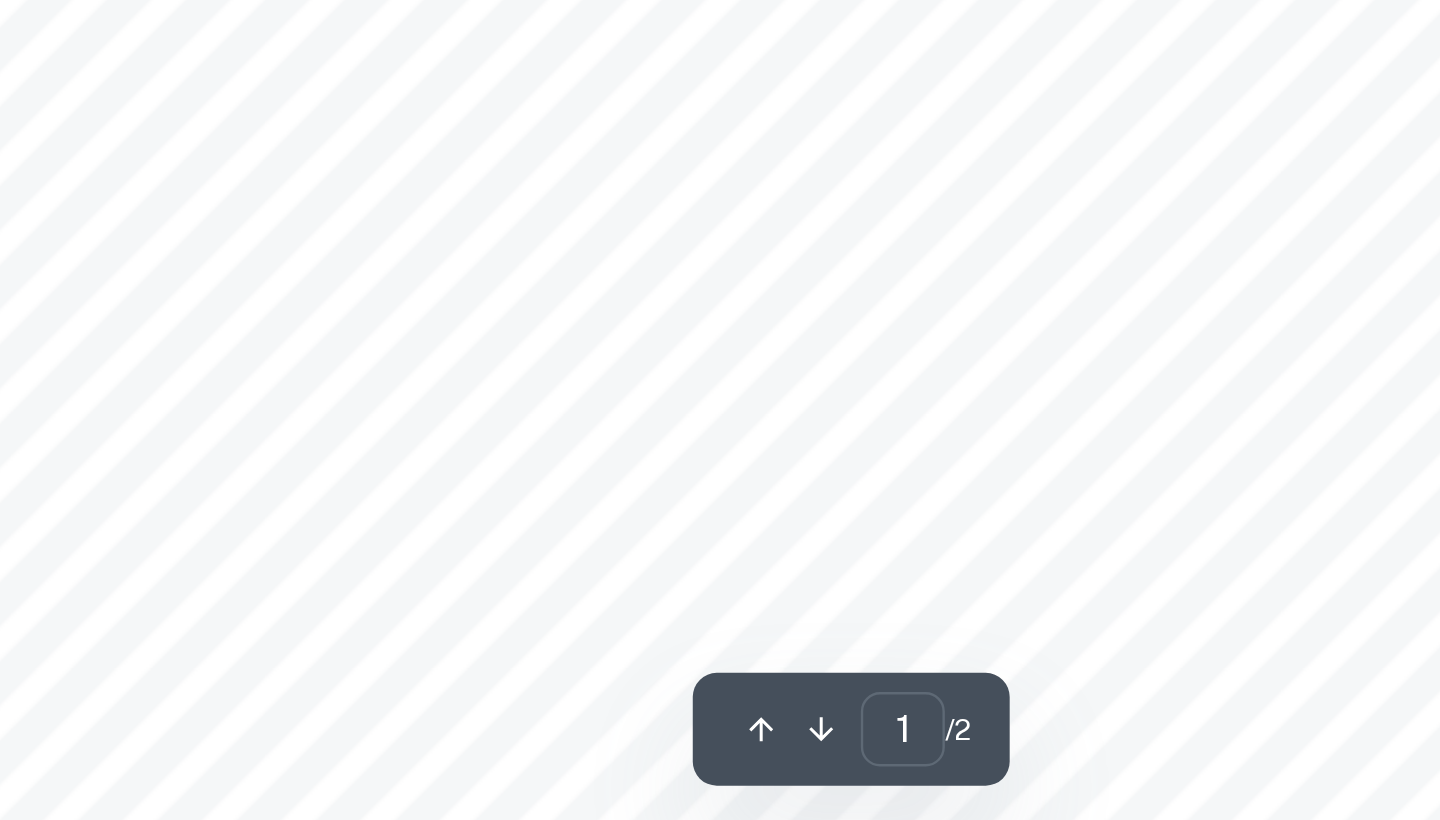 click on "3.5. Profitability   and   Liquidity   Ratio   Analysis •   Pr ofitabili ty   and   liqui dity   r atio analysis •   A management tool of analyzing and judging the financial performance of a business •   Numbers are taken from the final accounts •   Purpose •   To analyze the firm’s   position (e.g. short-term liquidity, long-term liquidity, etc.) •   Assess financial performances (i.e. ability to control expenses) •   Compare actual with projected or budgeted figures (variance analysis) •   Aid in decision-making (to invest or not) •   Ratio comparison can be: •   Historical comparison (2 different time periods to show trends) •   Inter-firm comparisons (same industry) •   Pr ofitabili ty   r atios •   These examine profit in relation to other figures •   Relevant to profit-seeking businesses •   Stakeholders’ interest •   Absolute profit   –   tell little on a firm’s performance •   Gross profit margin •   •   GPM = (Gross profit / Sales revenue) x 100 •   •" at bounding box center (936, 681) 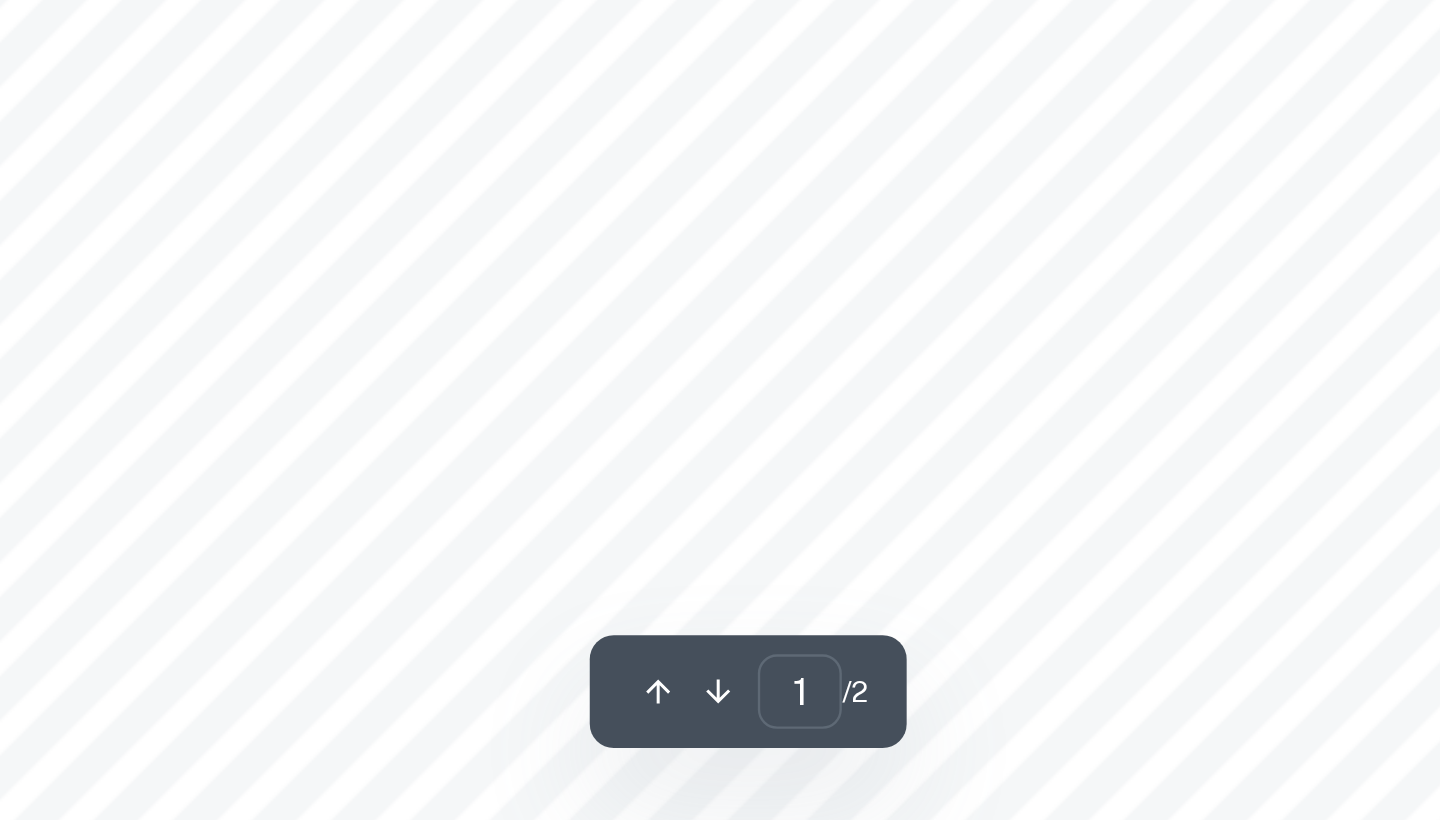 scroll, scrollTop: 402, scrollLeft: 0, axis: vertical 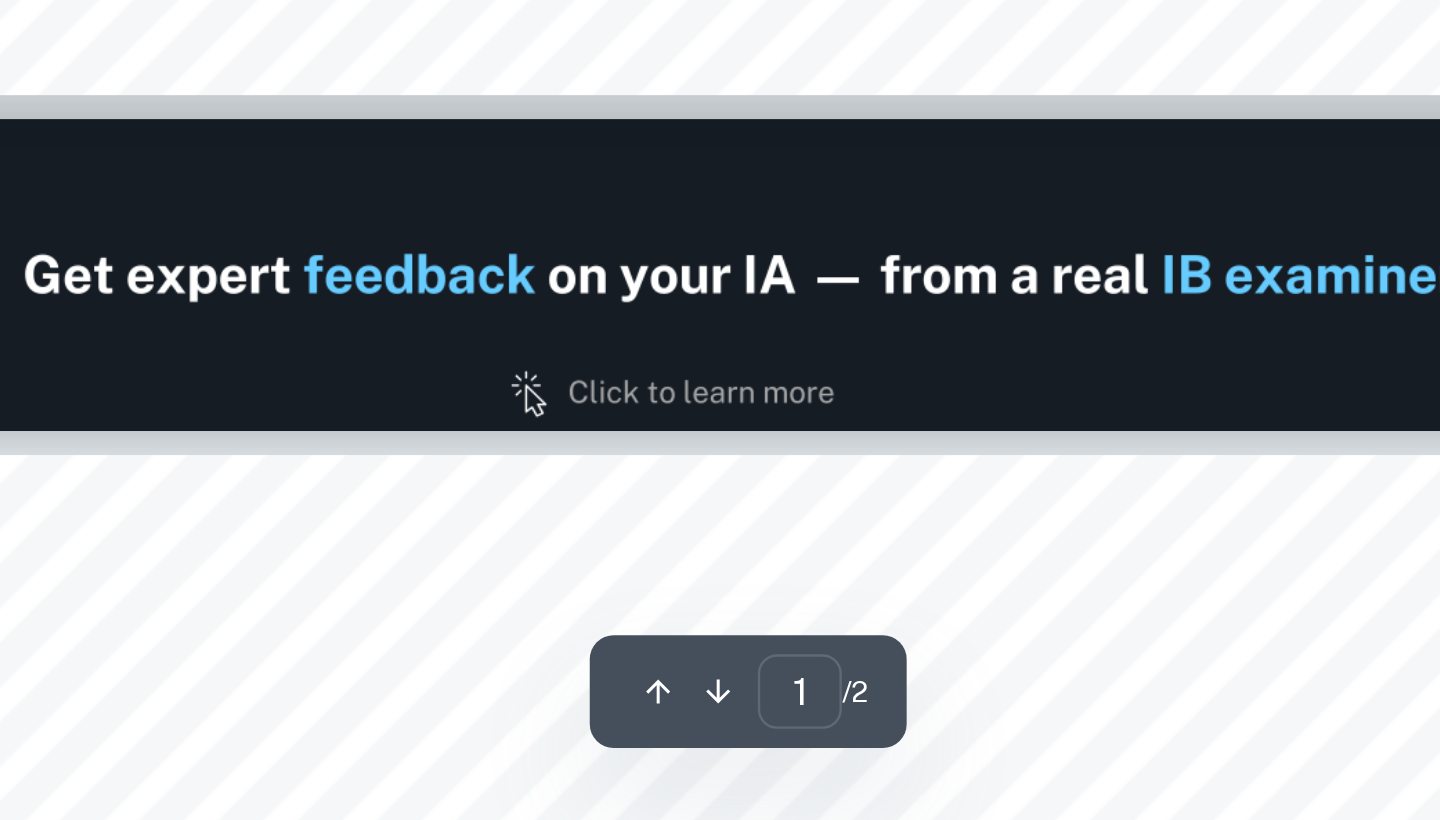 type on "2" 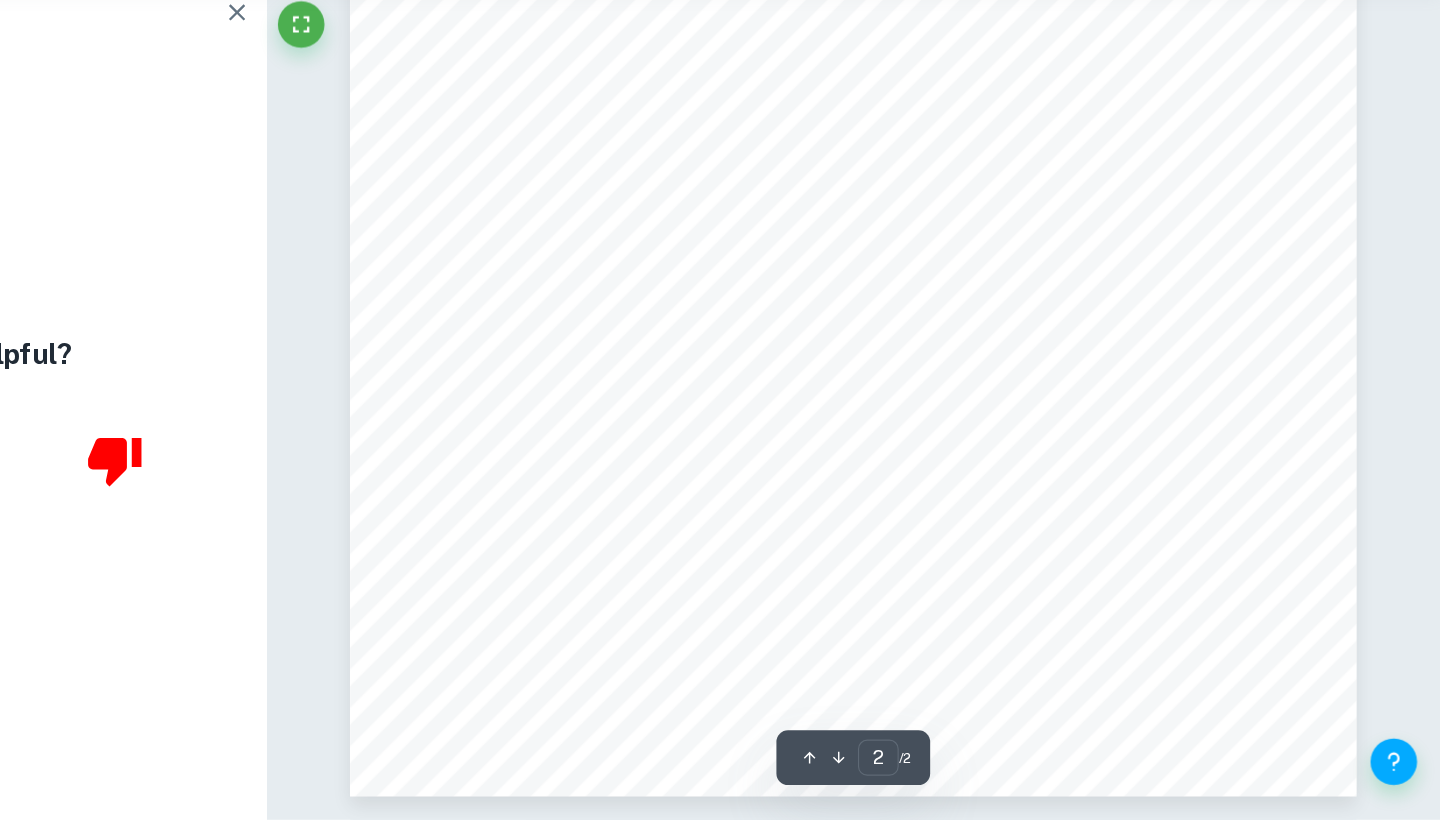 scroll, scrollTop: 1708, scrollLeft: 0, axis: vertical 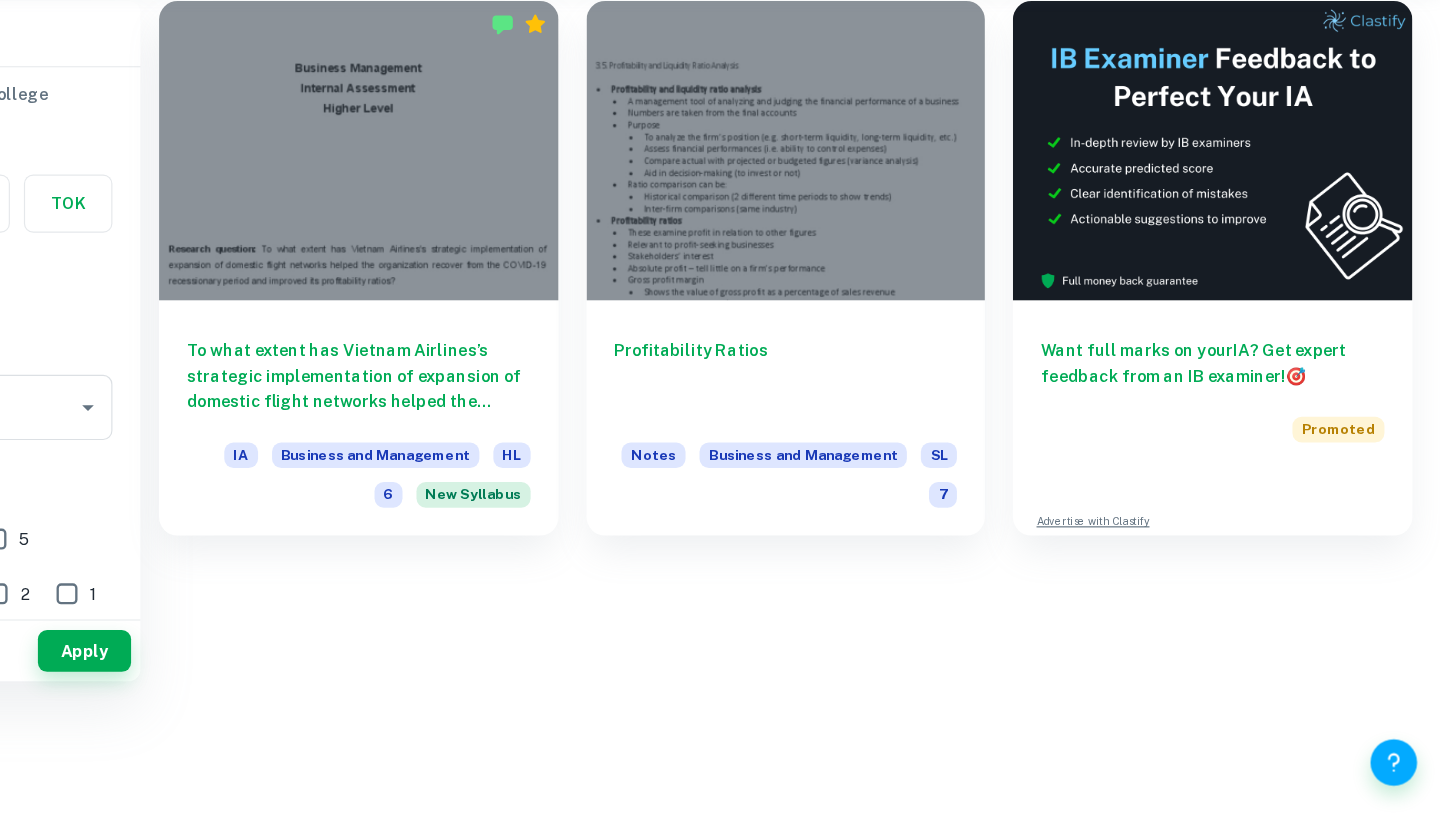 type on "profitability ratio" 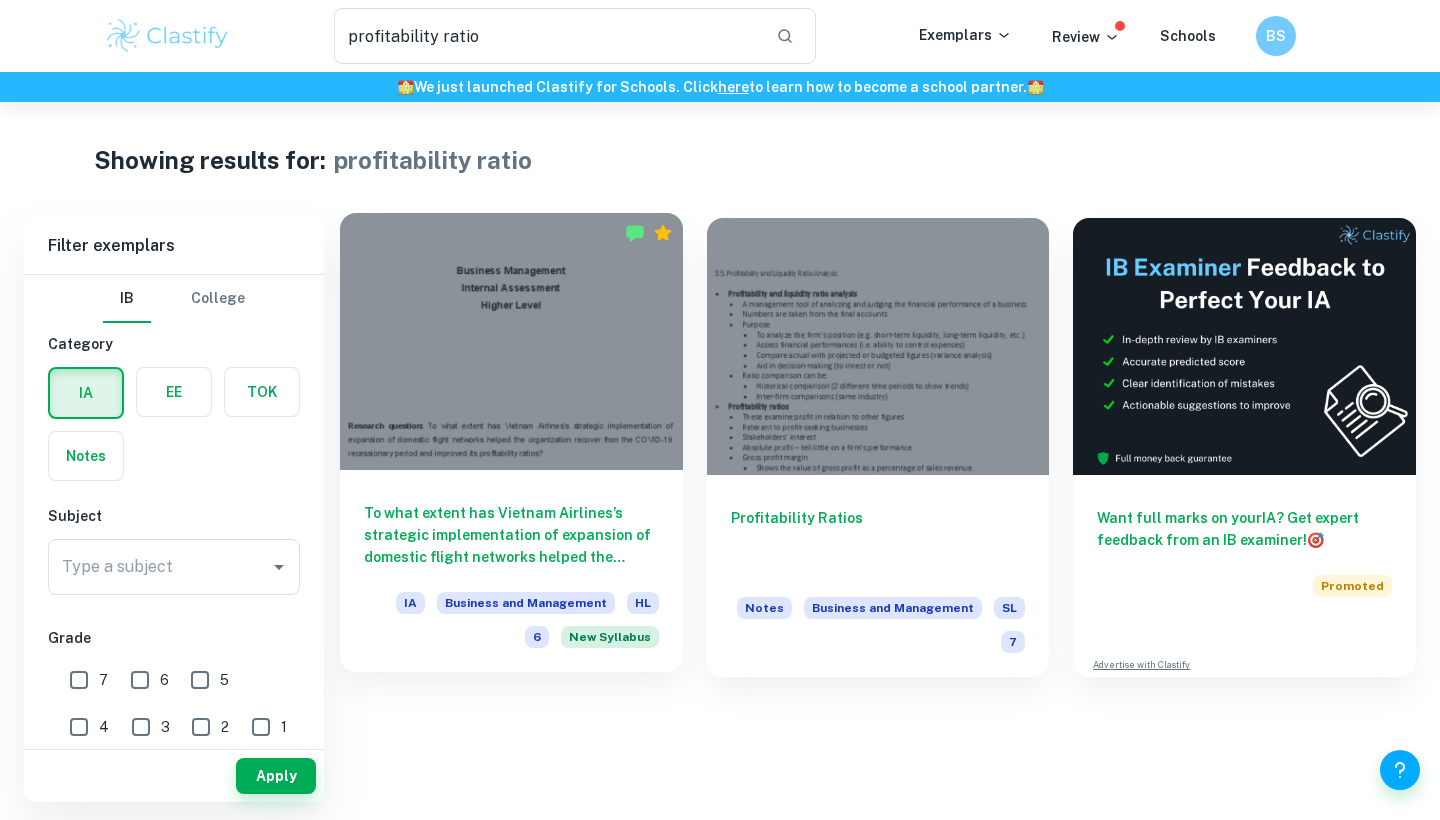 click at bounding box center [511, 341] 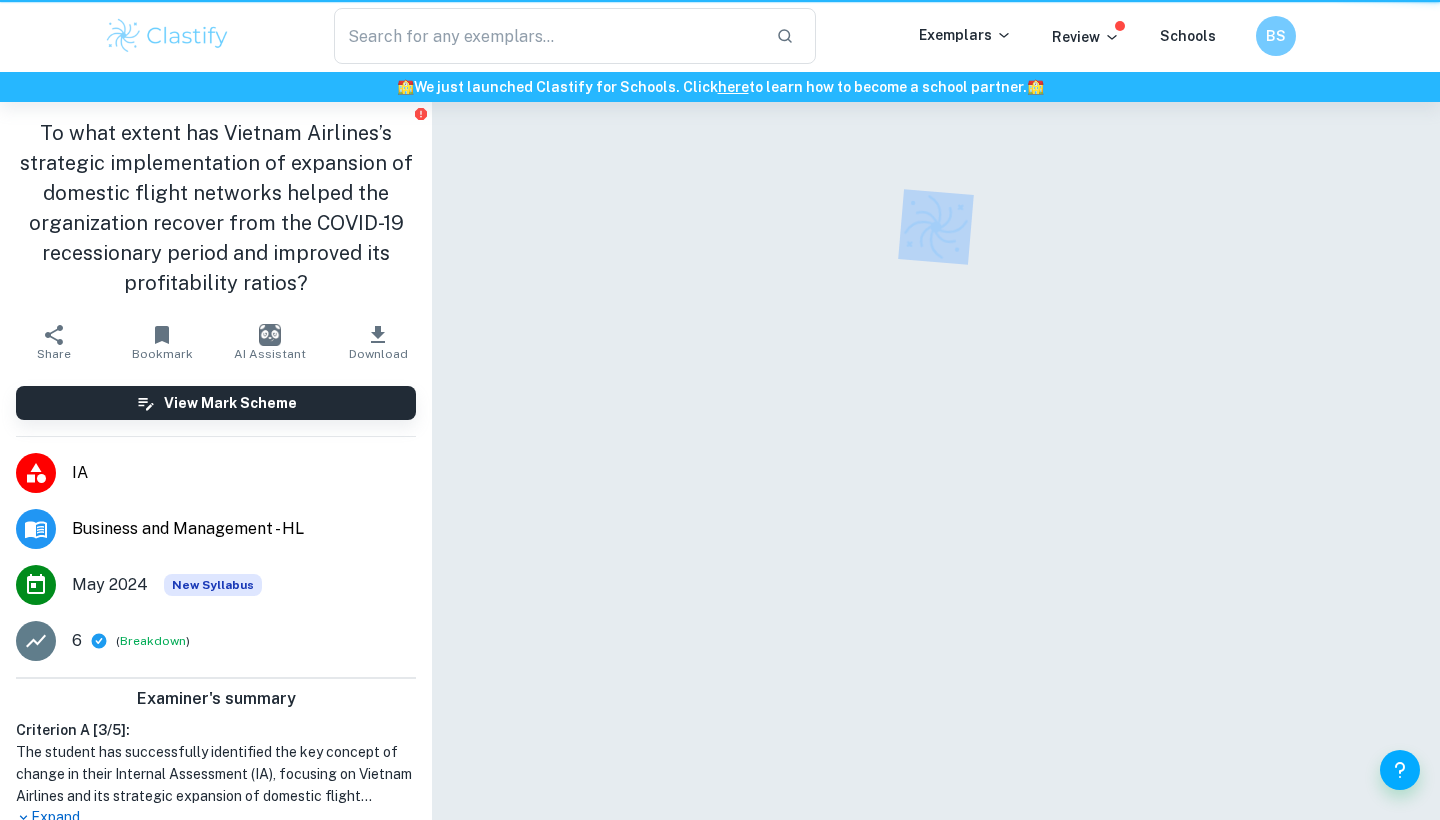 click at bounding box center (936, 487) 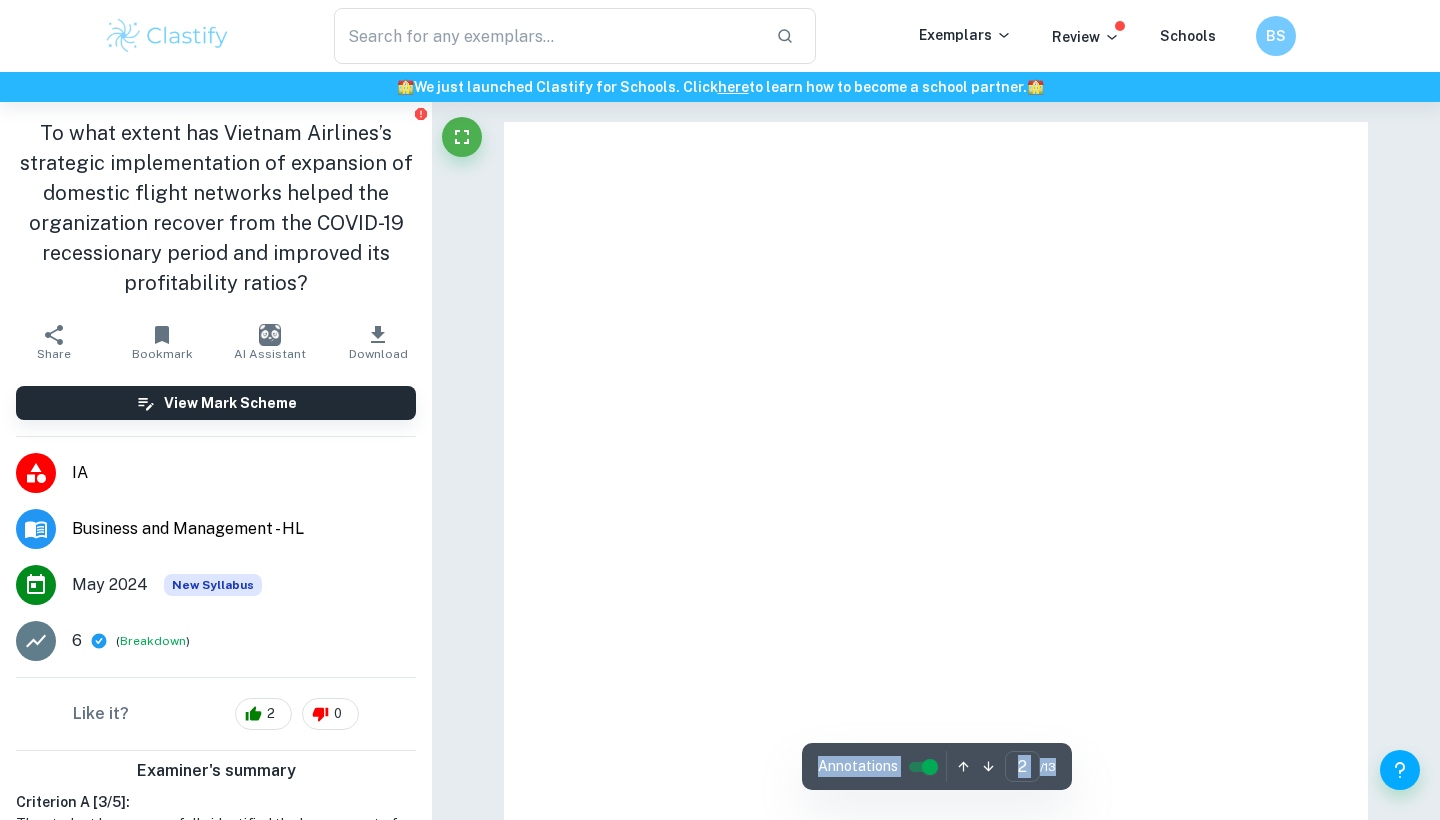 type on "1" 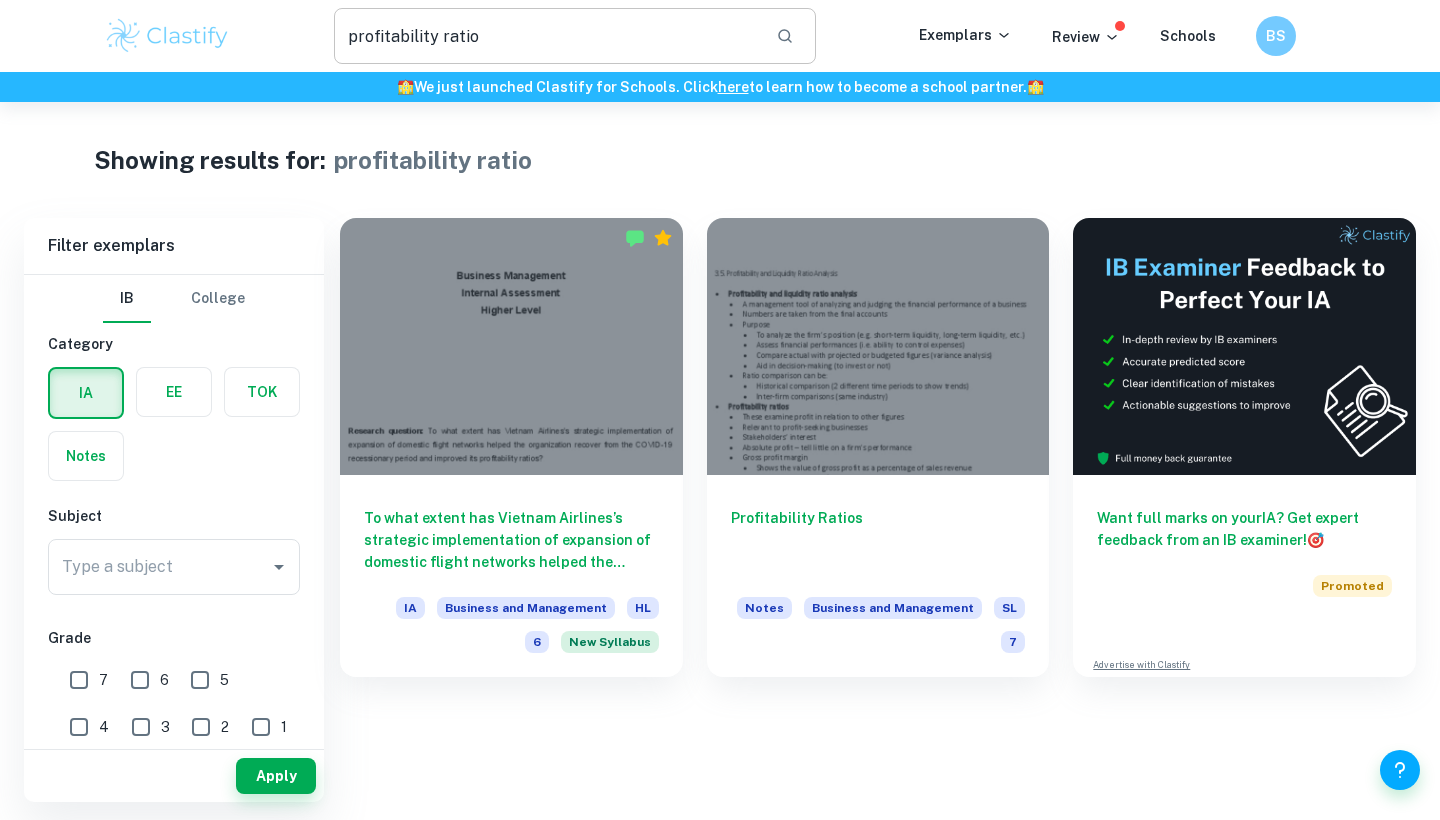 click on "profitability ratio" at bounding box center (547, 36) 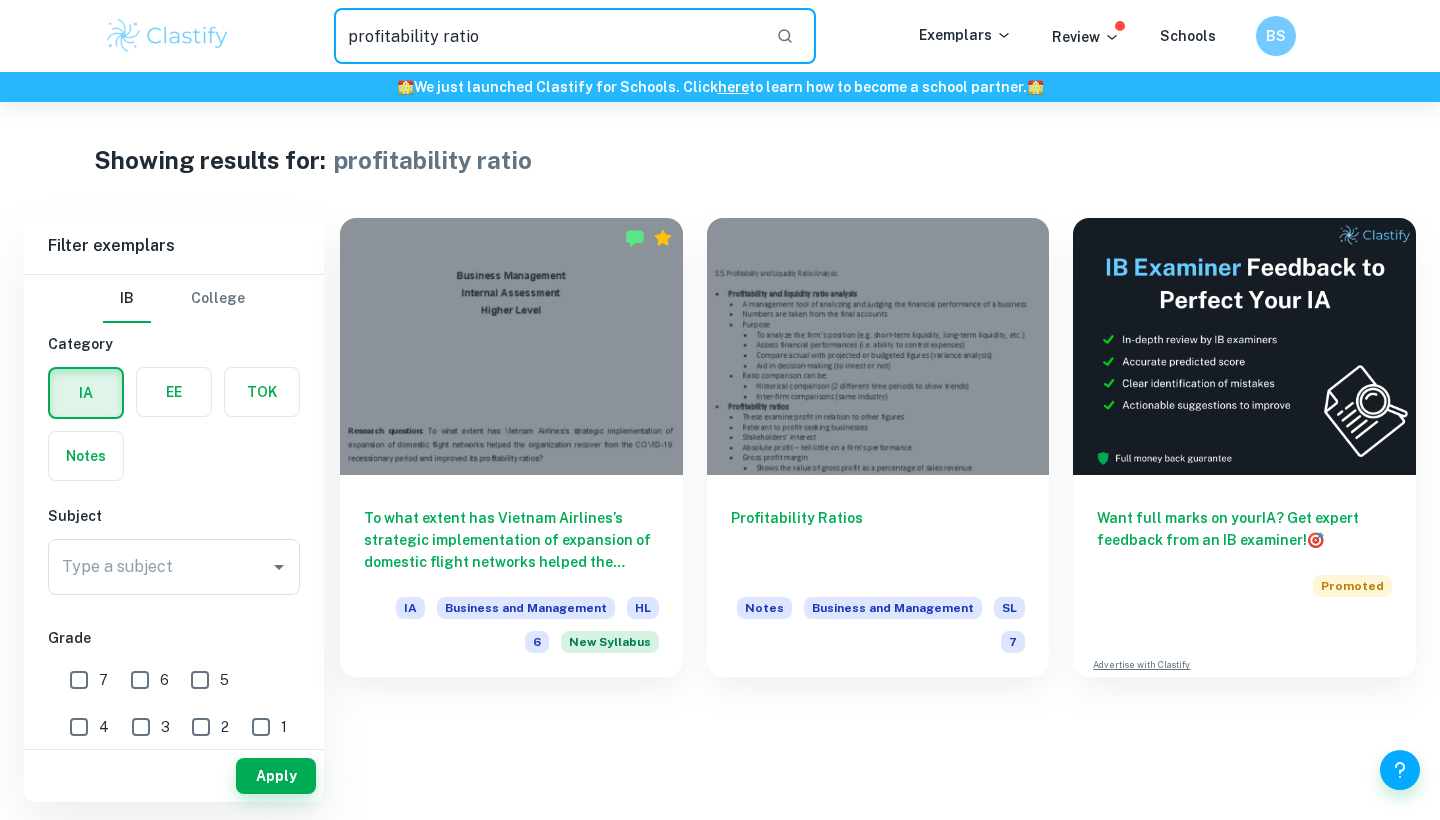 drag, startPoint x: 533, startPoint y: 52, endPoint x: 436, endPoint y: 44, distance: 97.32934 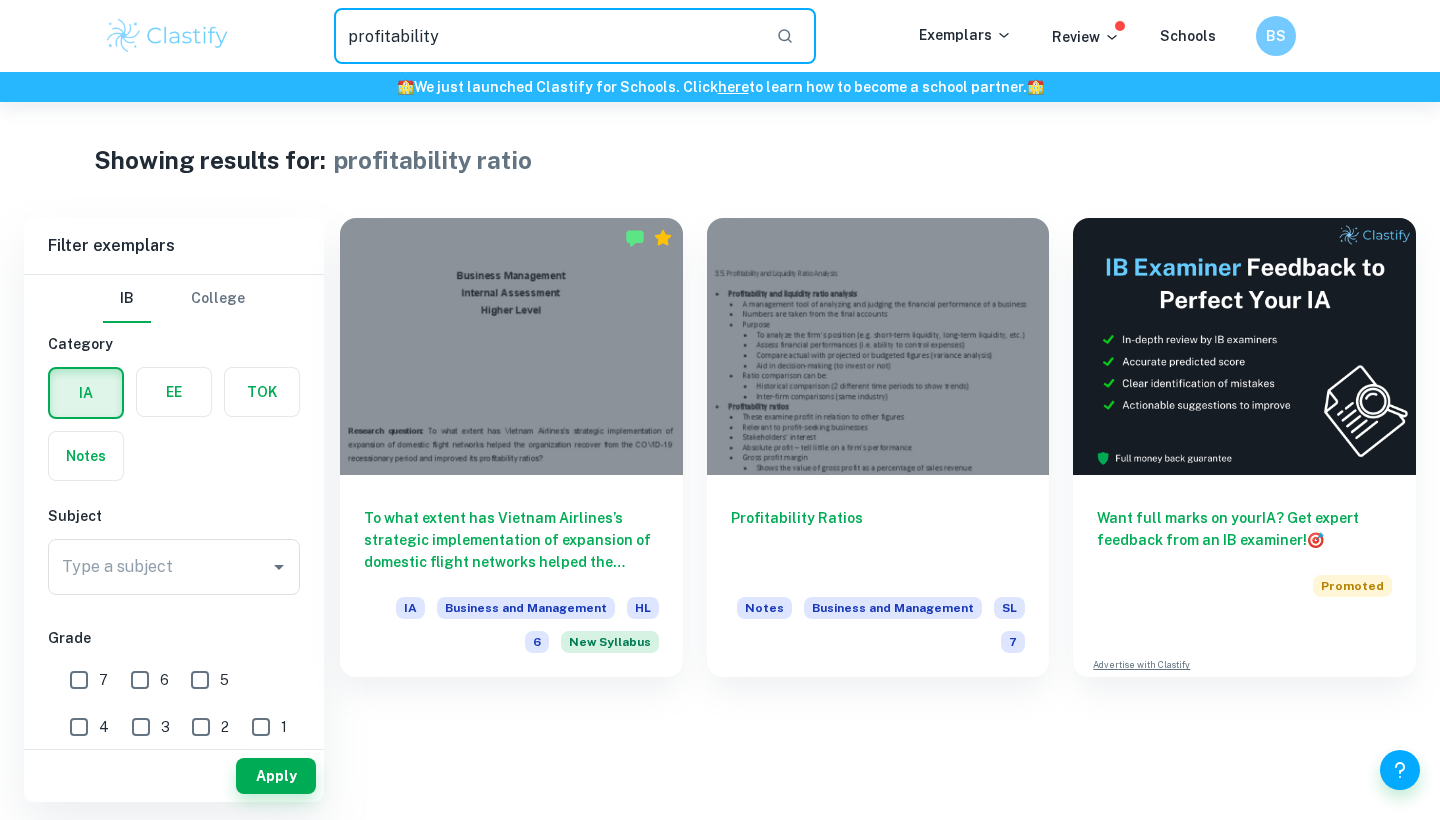 type on "profitability" 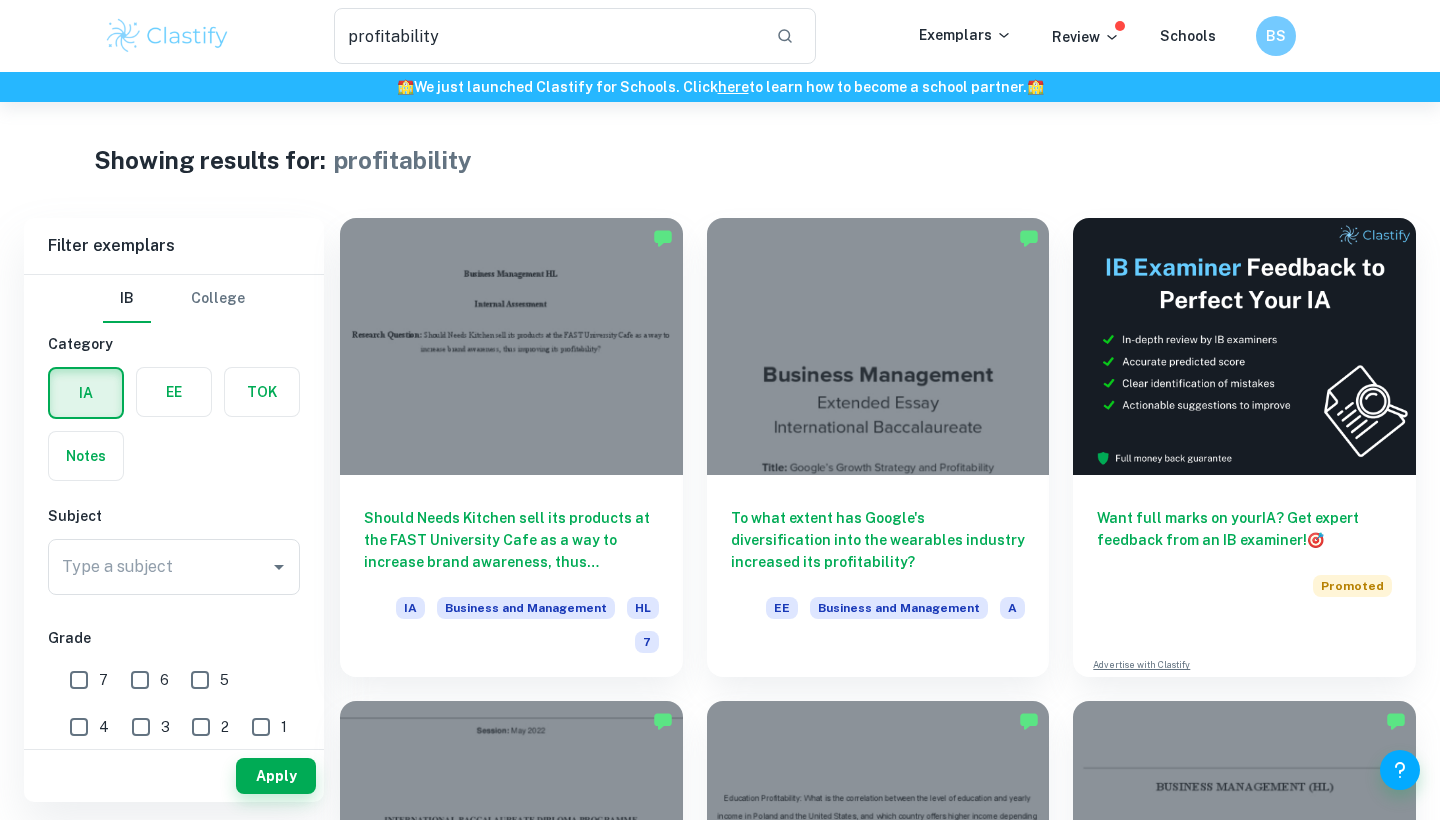 click on "Showing results for: profitability" at bounding box center [720, 160] 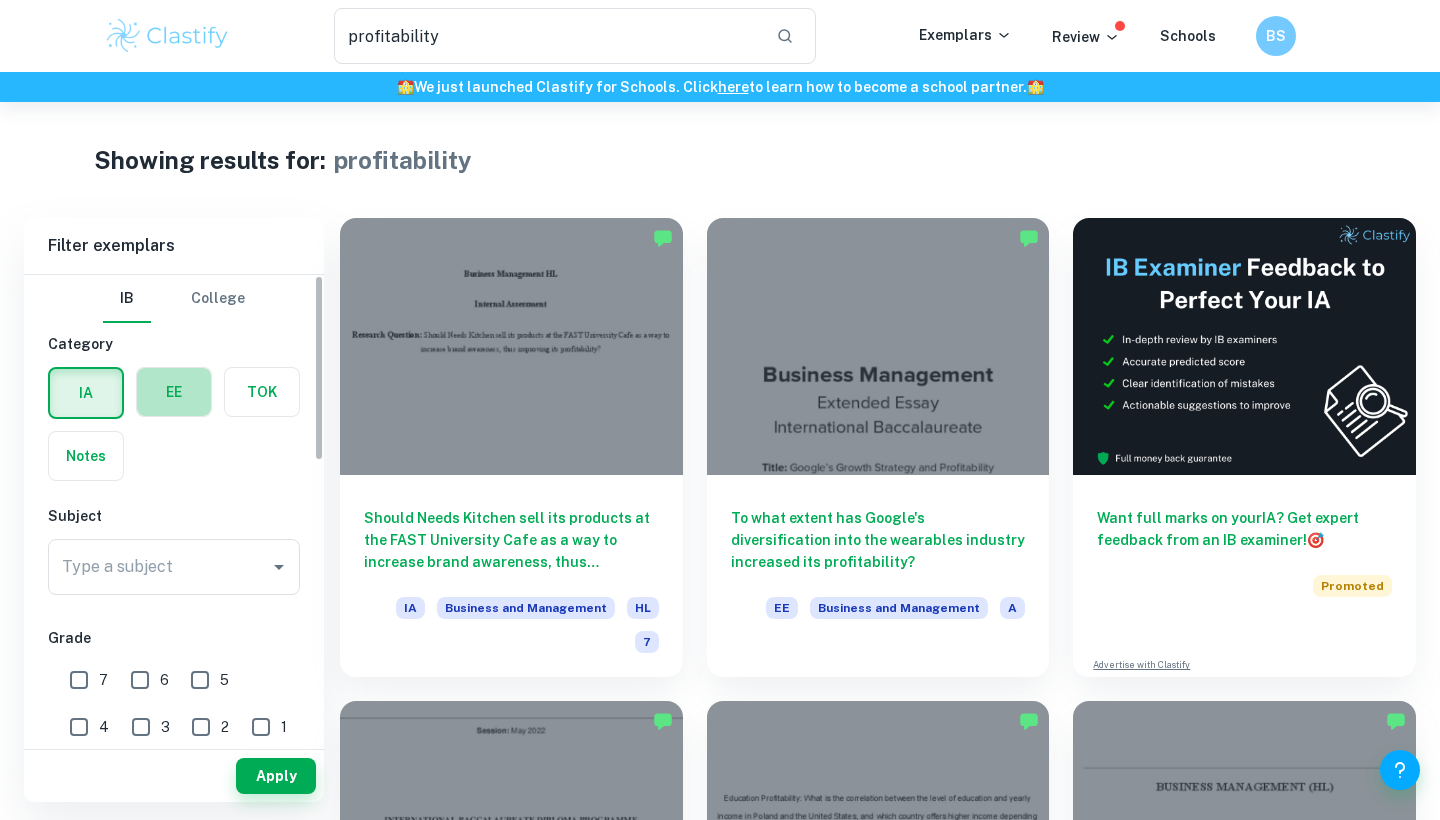 click at bounding box center [174, 392] 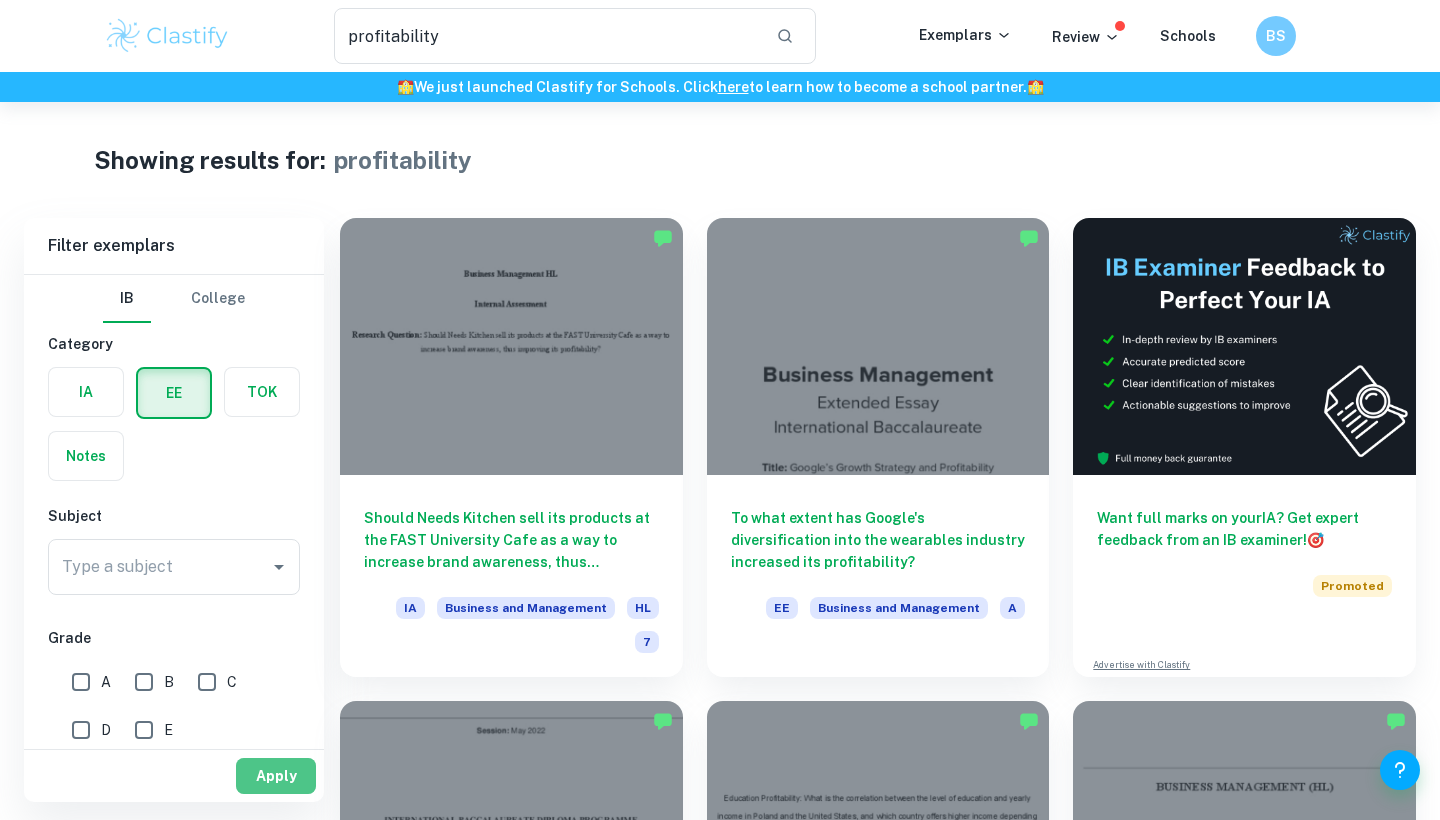 click on "Apply" at bounding box center [276, 776] 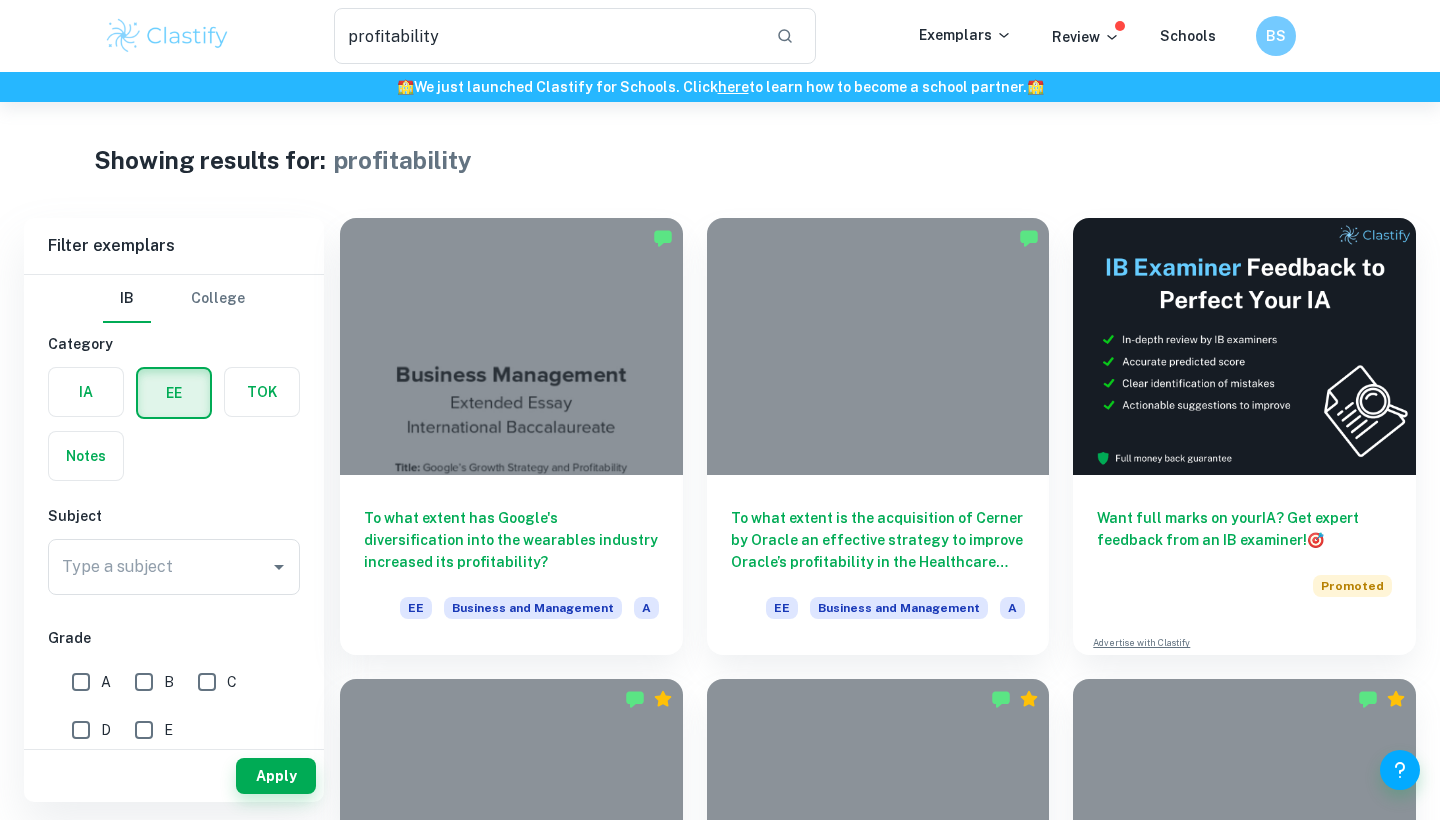 click on "Showing results for: profitability" at bounding box center (720, 160) 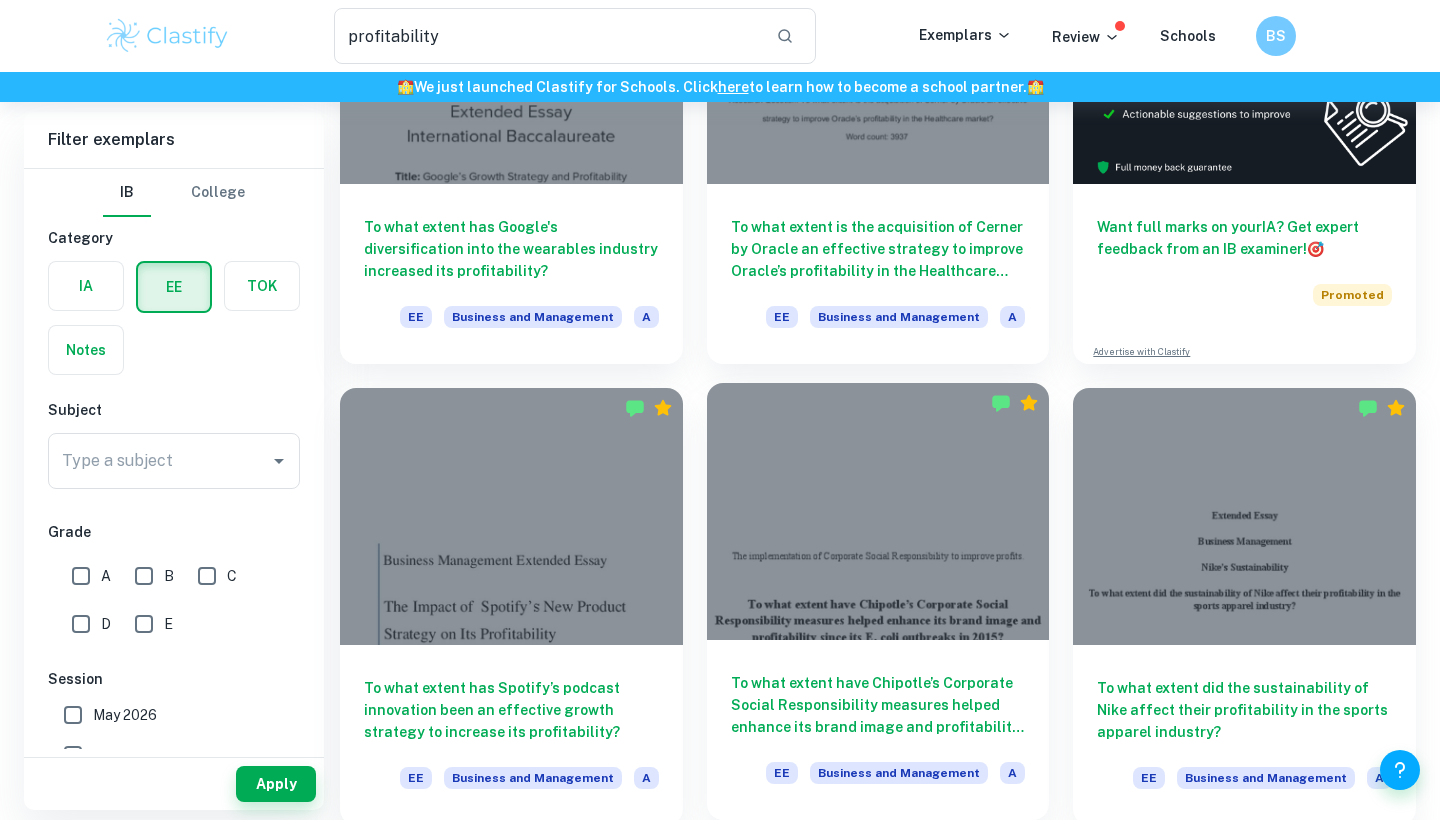 scroll, scrollTop: 290, scrollLeft: 0, axis: vertical 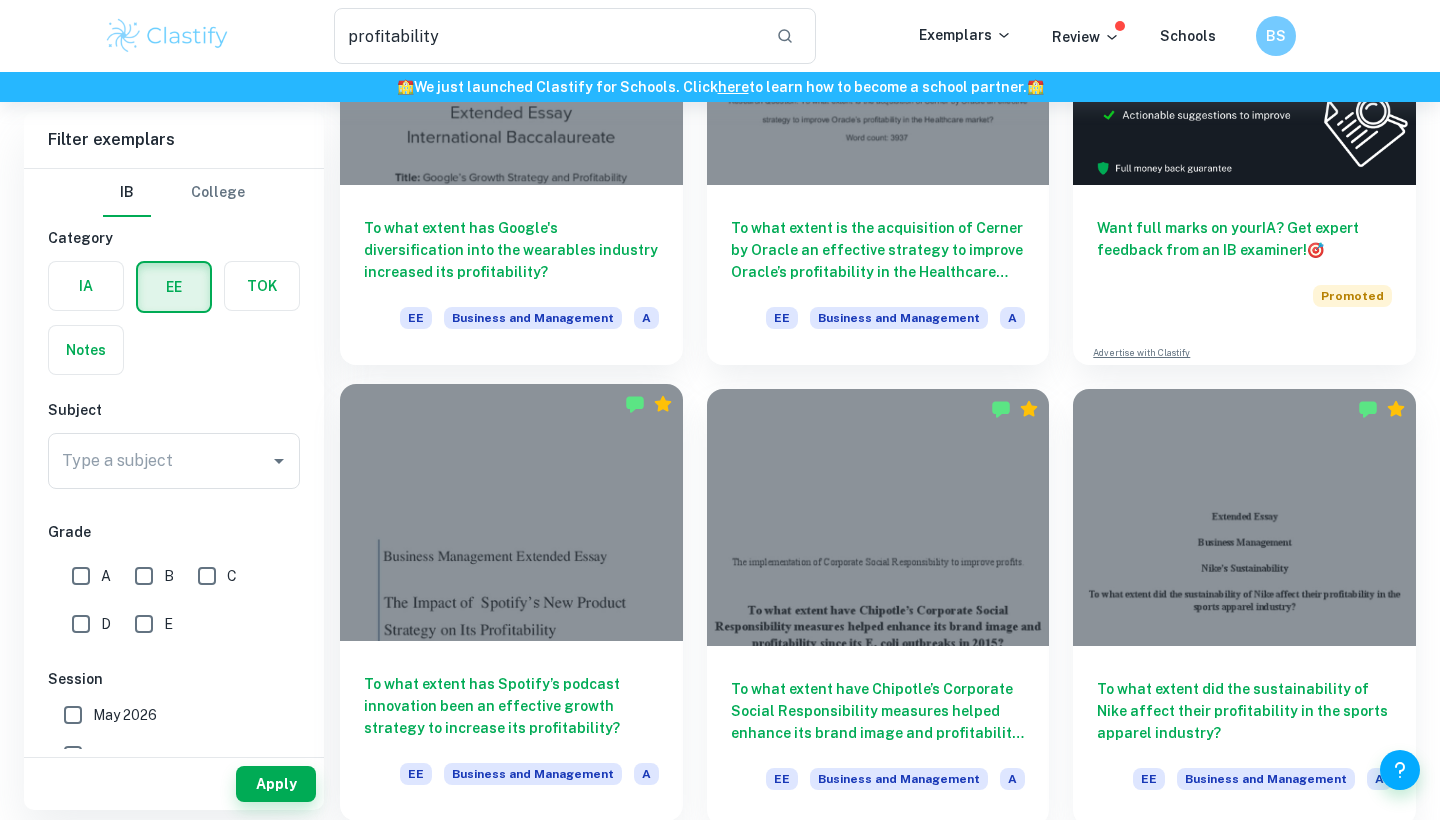 click at bounding box center [511, 512] 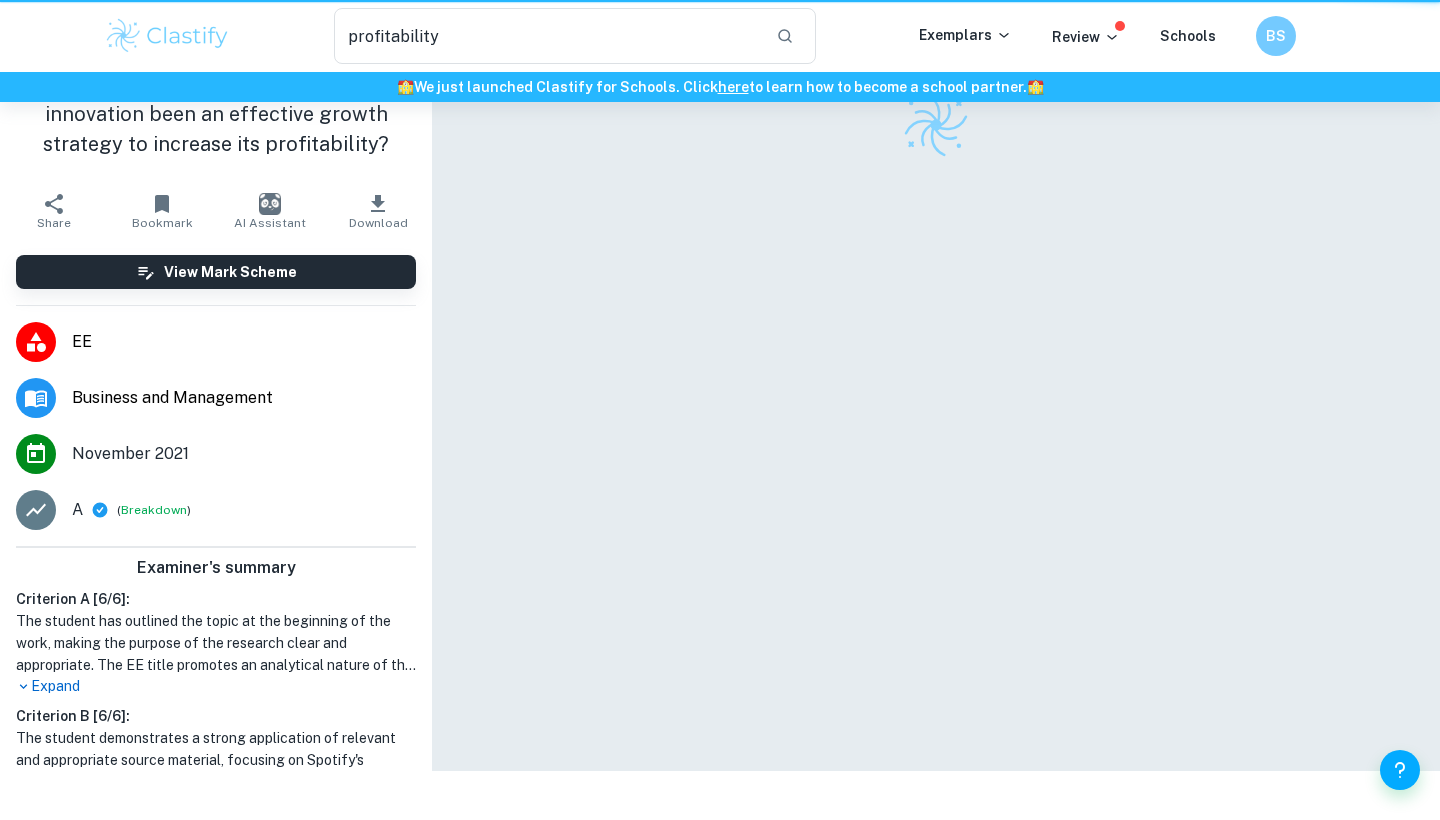 type 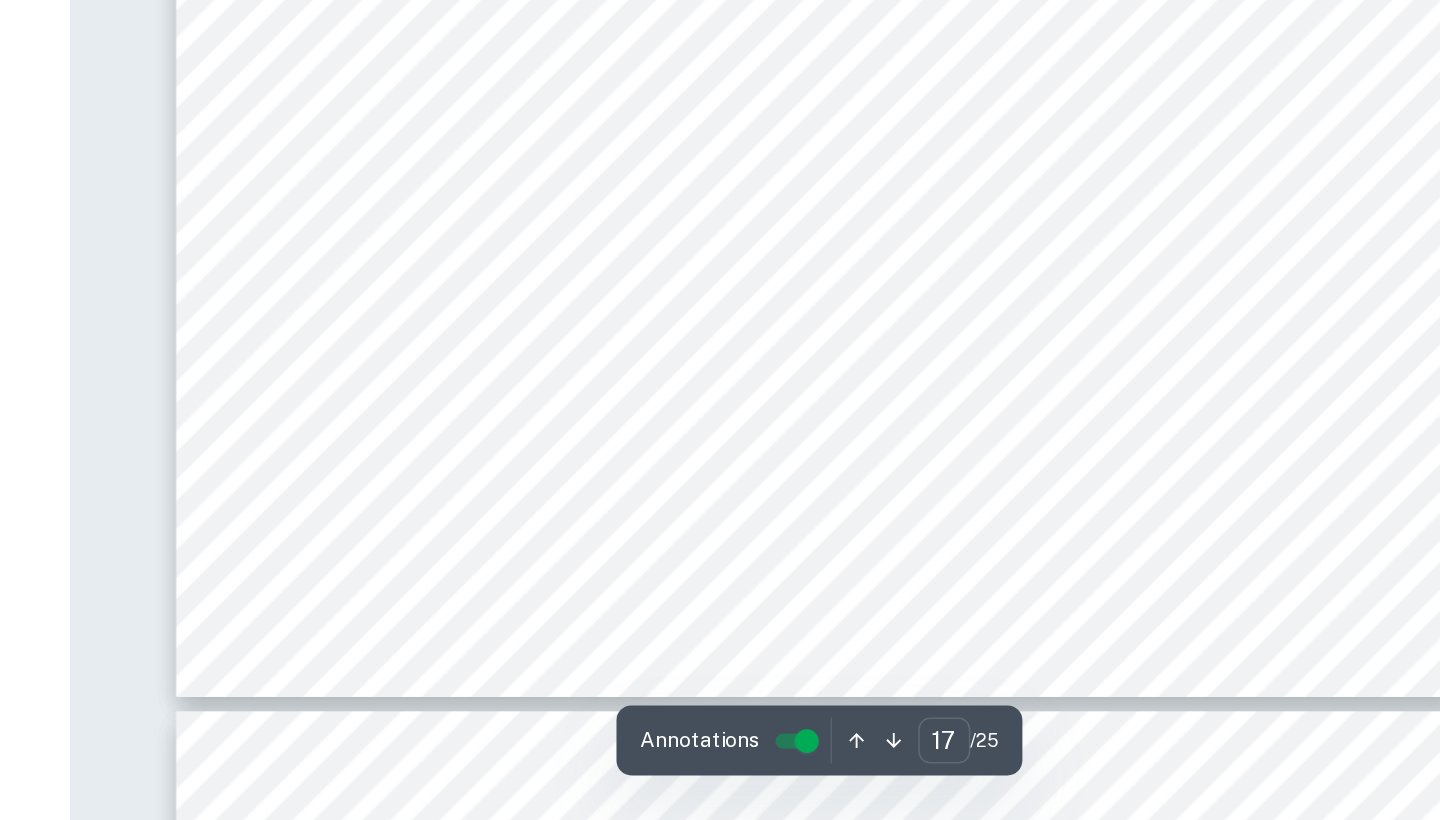 scroll, scrollTop: 20472, scrollLeft: 0, axis: vertical 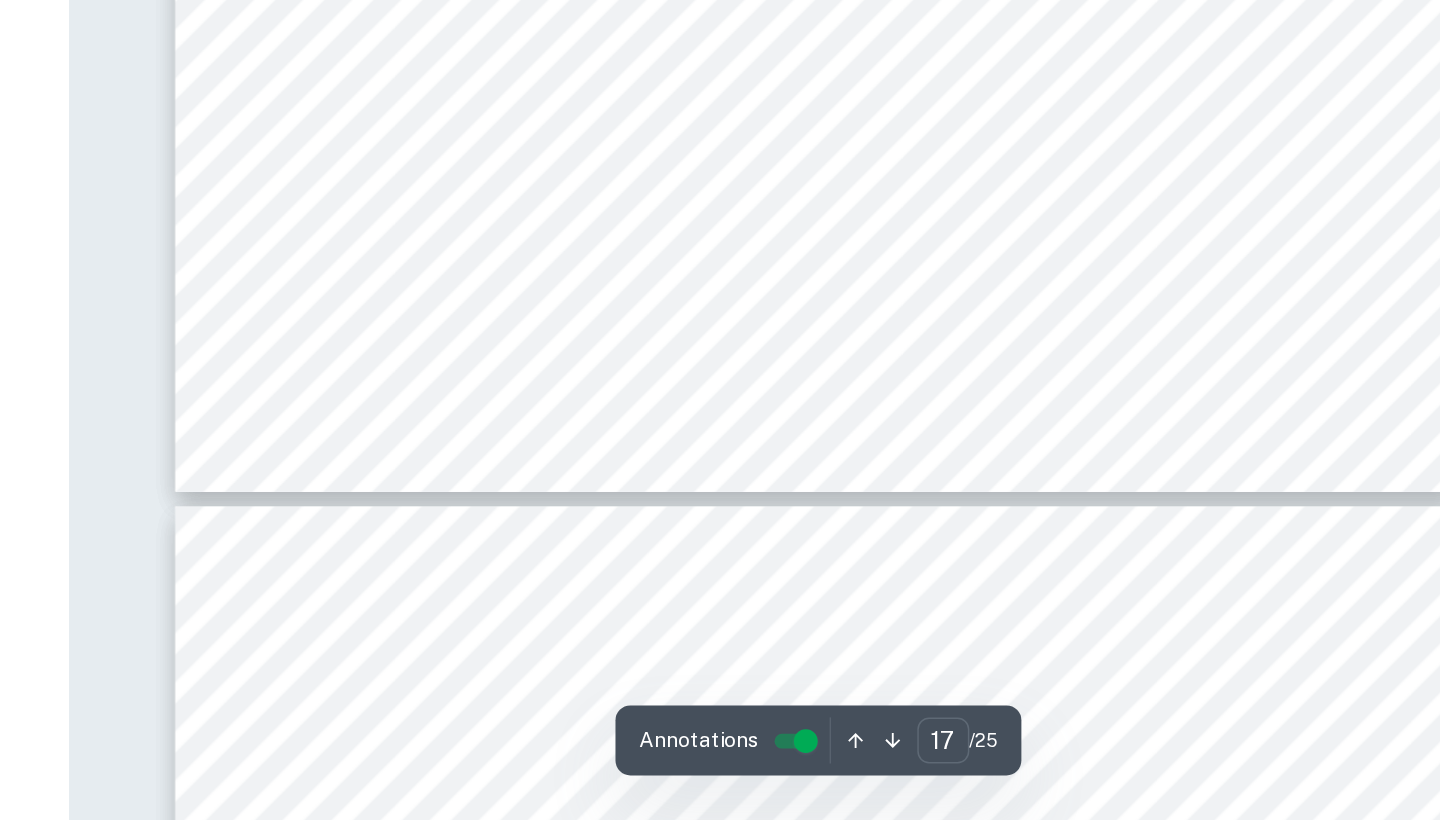type on "18" 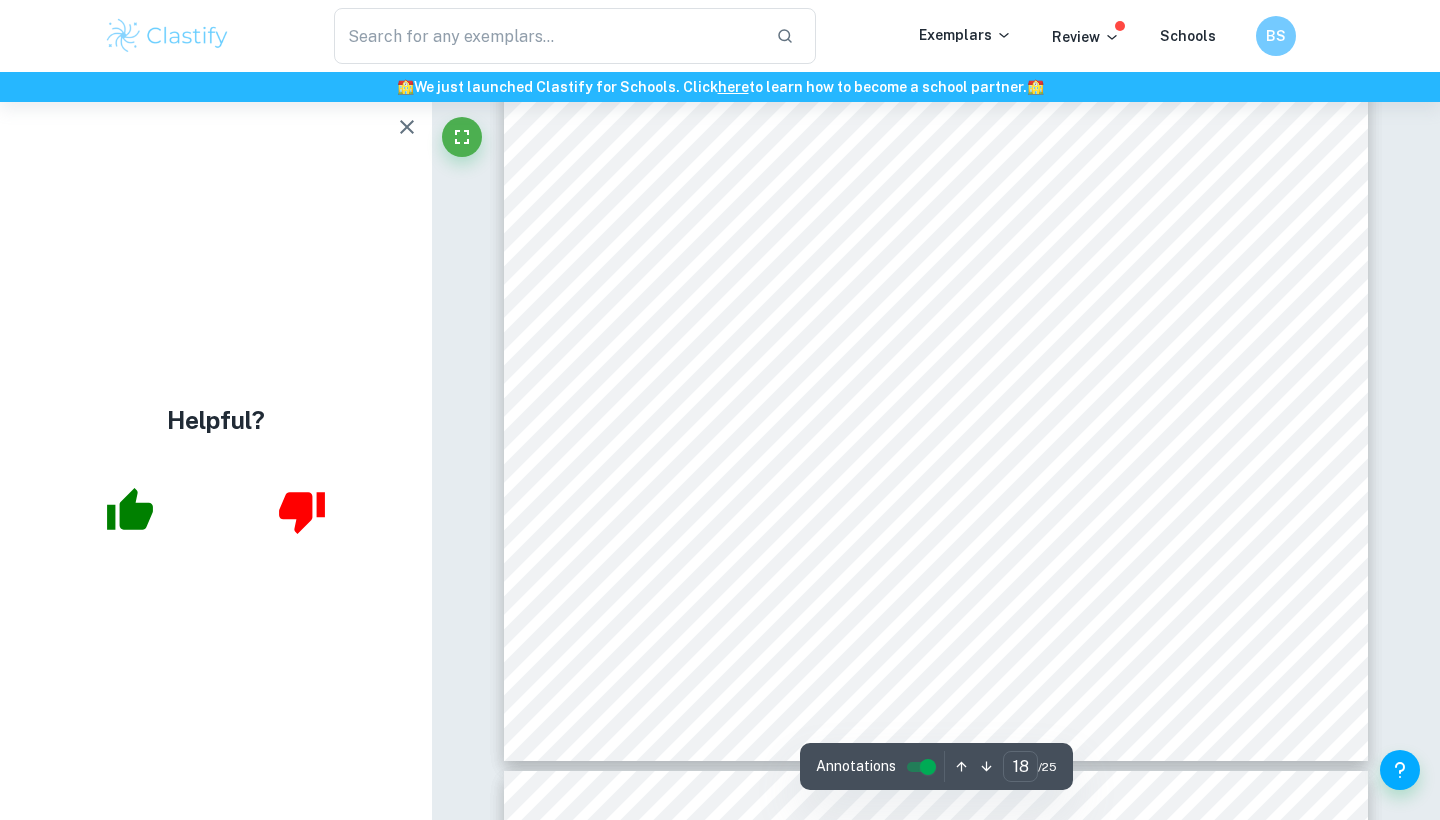 scroll, scrollTop: 21652, scrollLeft: 0, axis: vertical 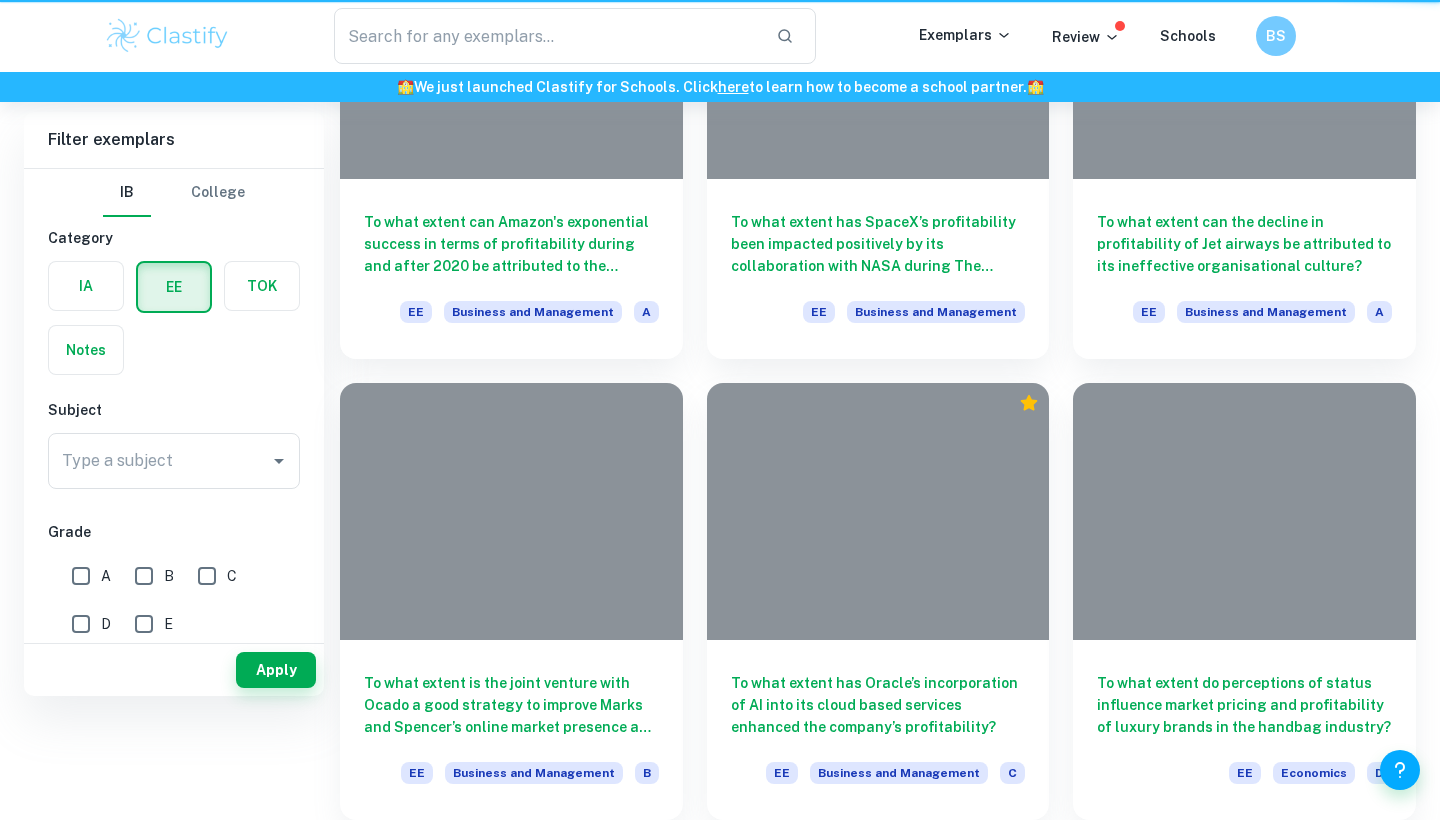 type on "profitability" 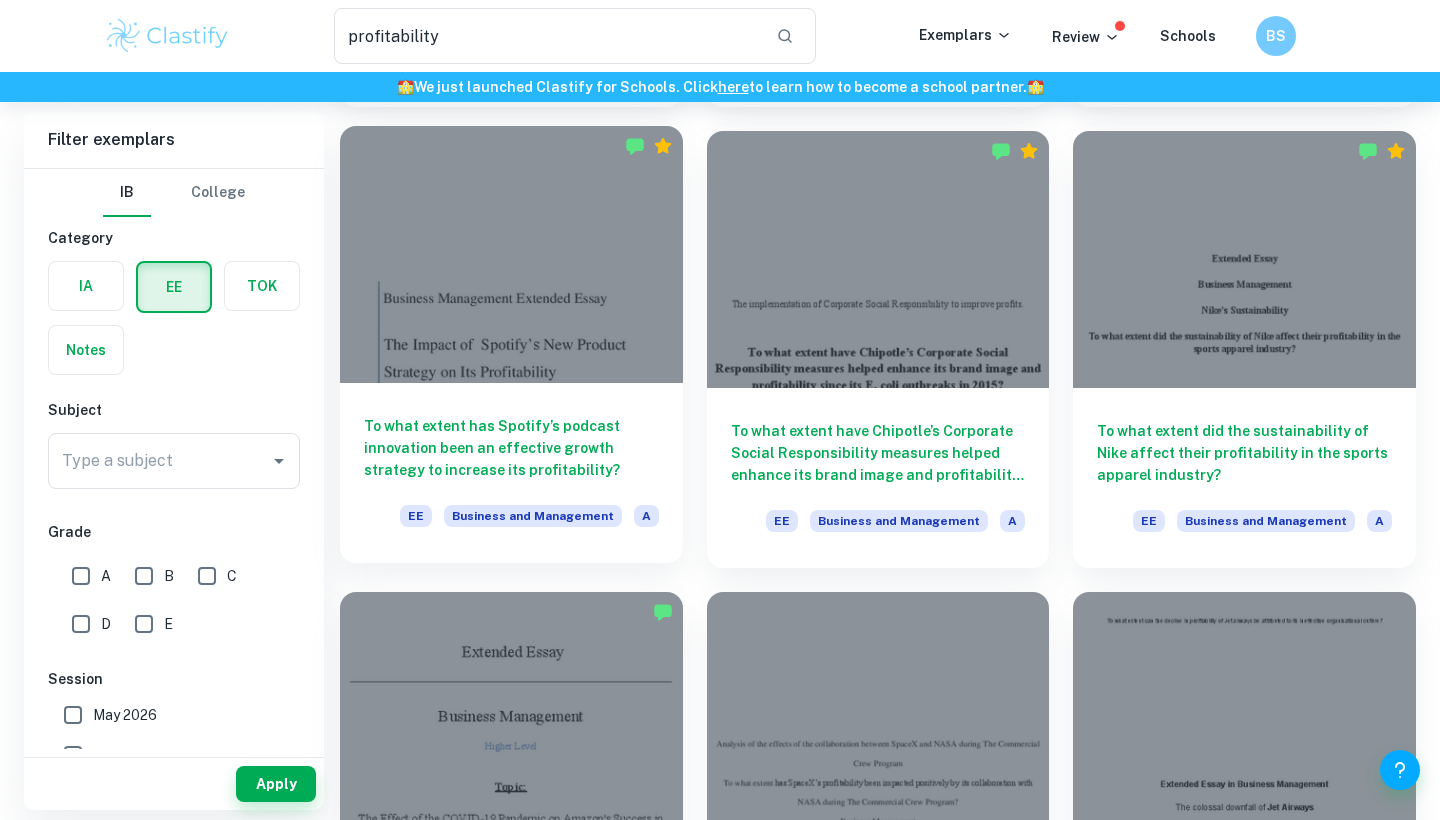 scroll, scrollTop: 549, scrollLeft: 0, axis: vertical 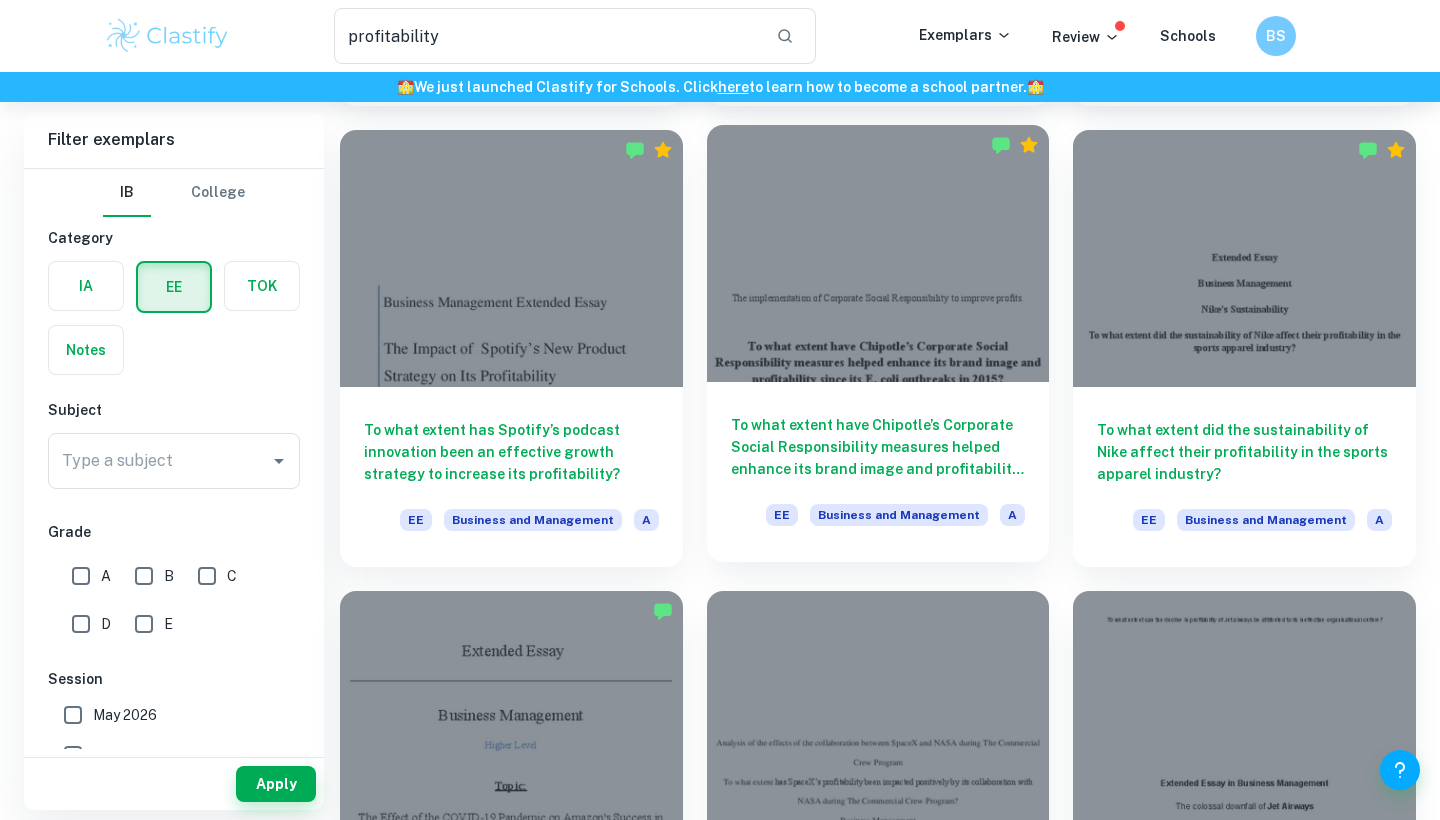 click at bounding box center [878, 253] 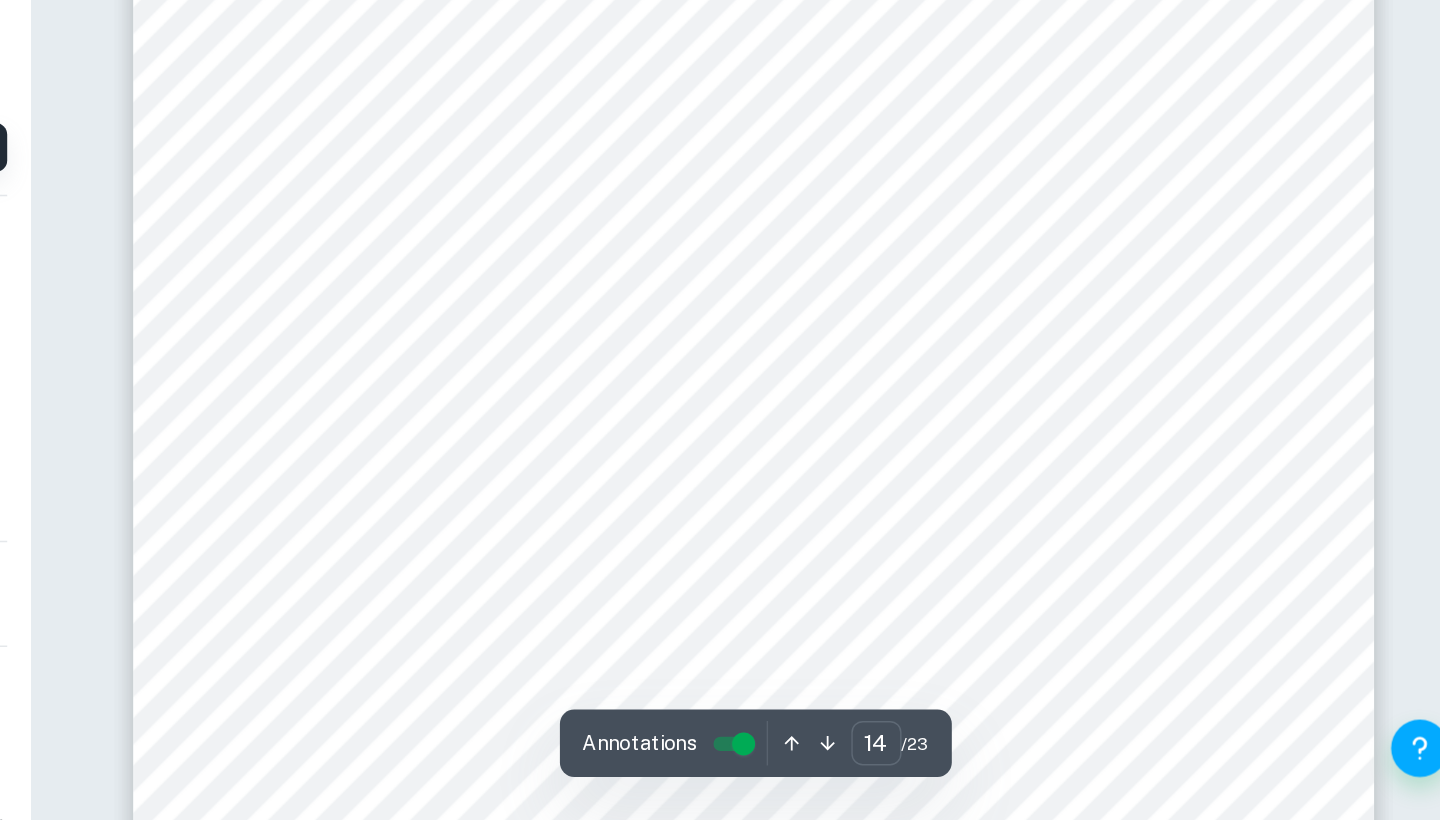 scroll, scrollTop: 14938, scrollLeft: 0, axis: vertical 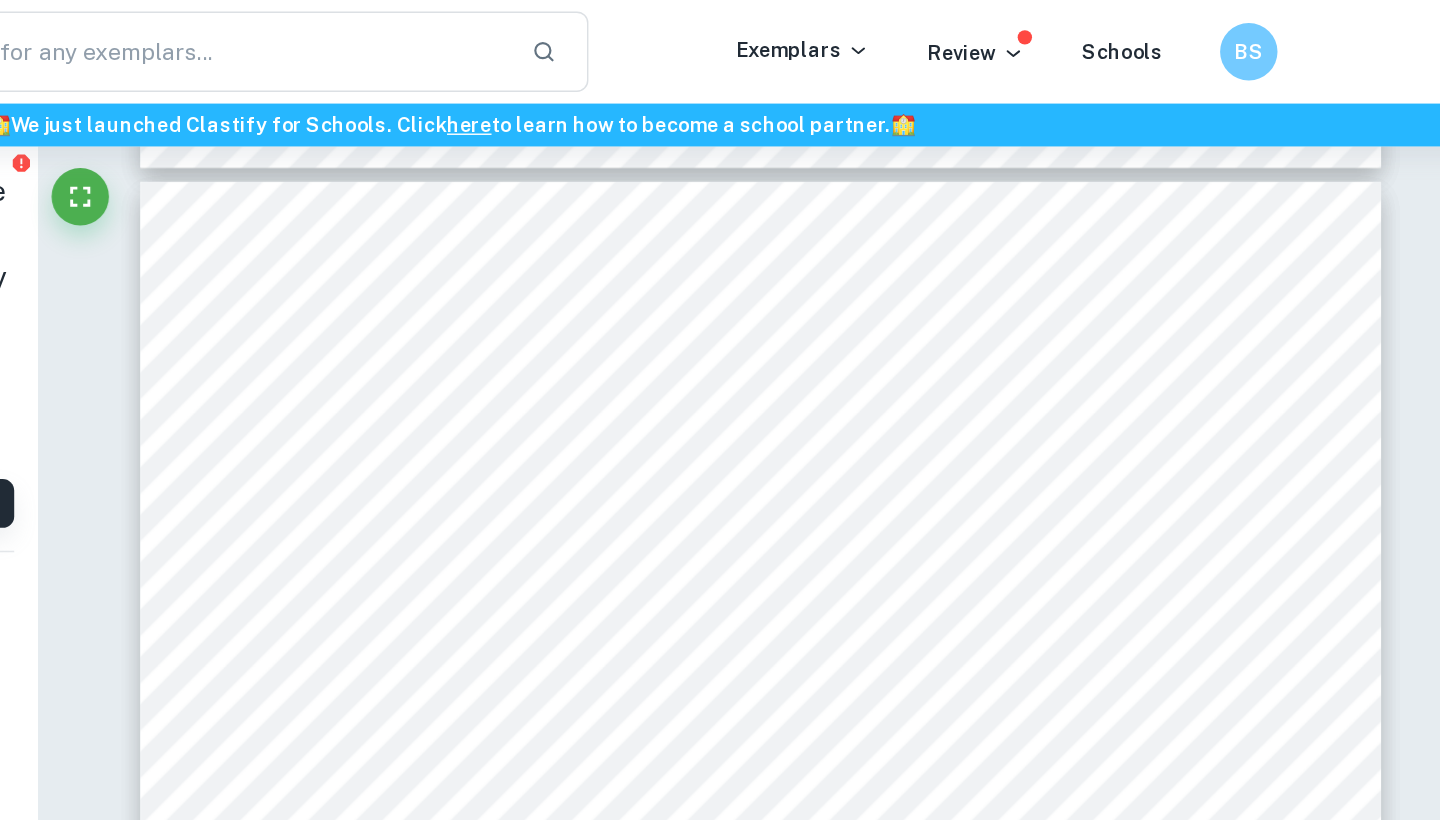 type on "15" 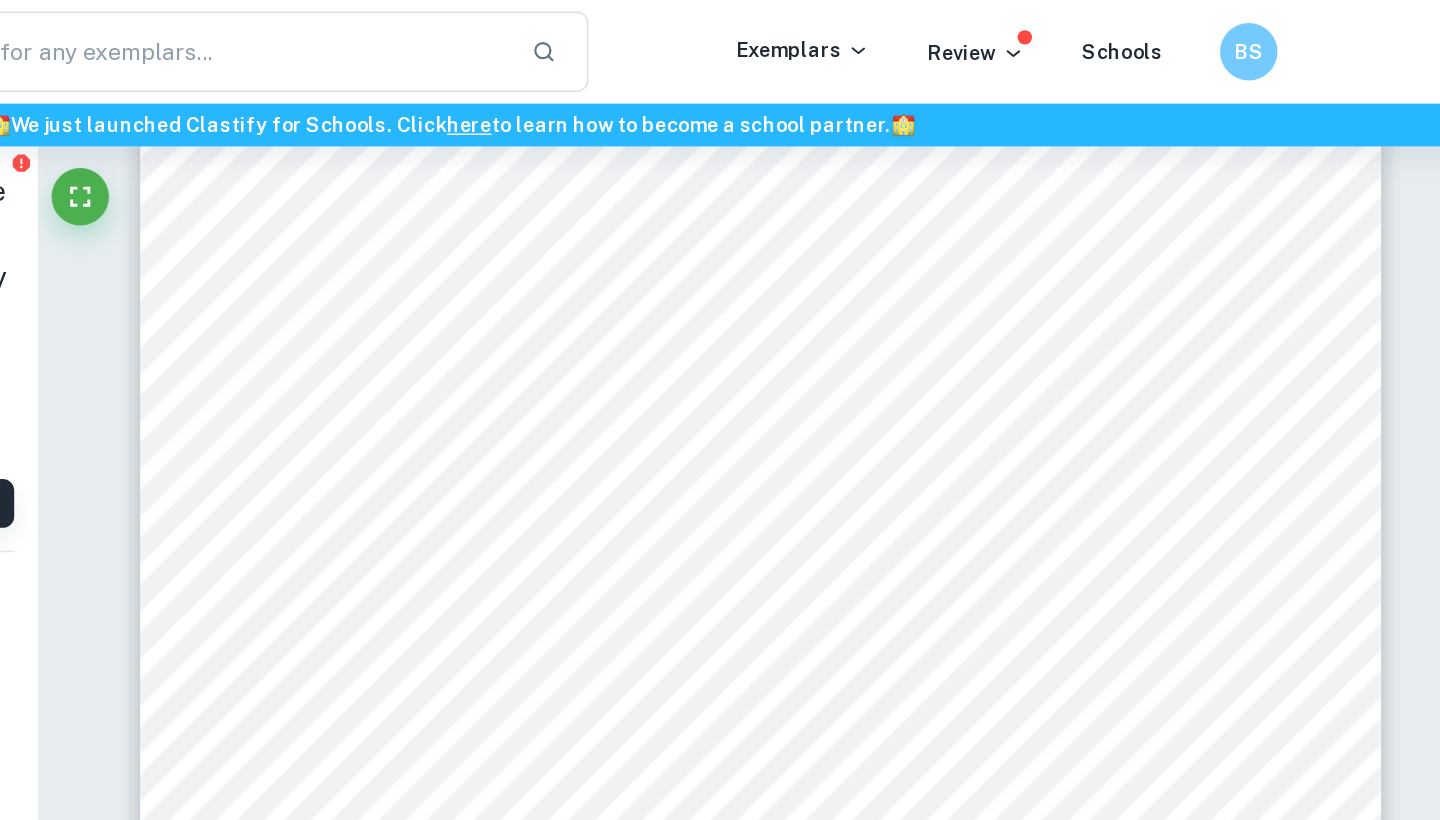 scroll, scrollTop: 16267, scrollLeft: 0, axis: vertical 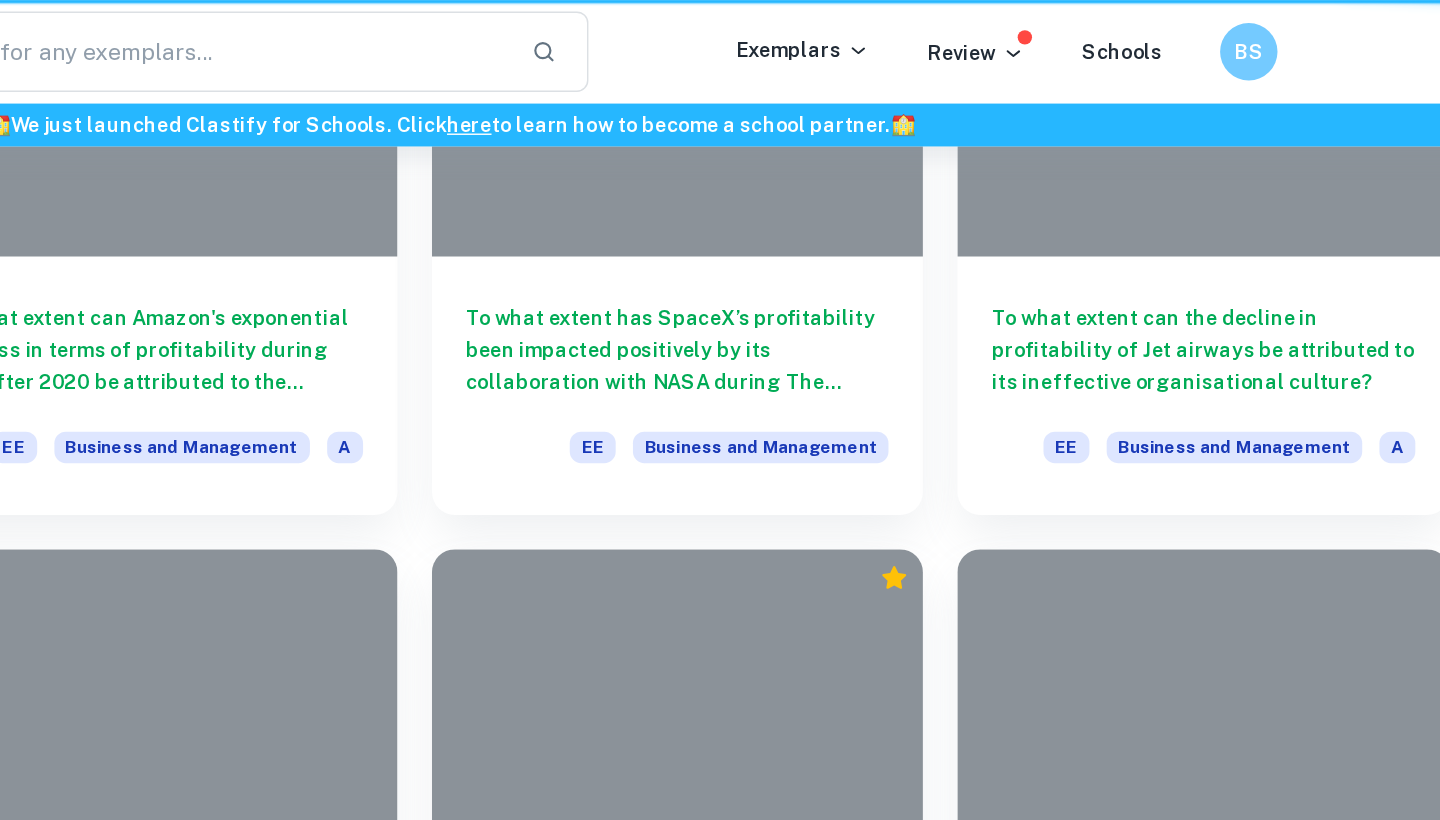 type on "profitability" 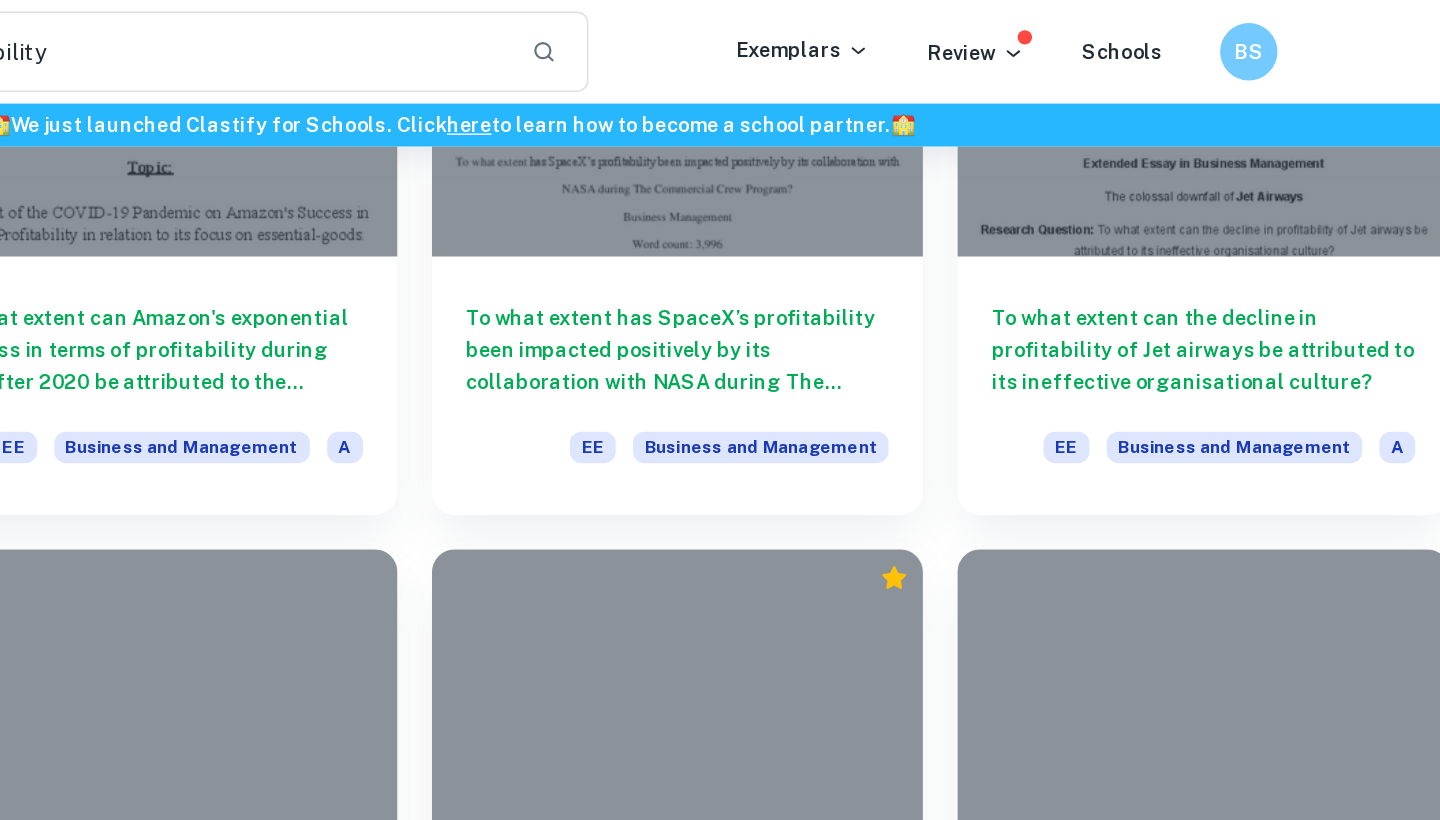 scroll, scrollTop: 549, scrollLeft: 0, axis: vertical 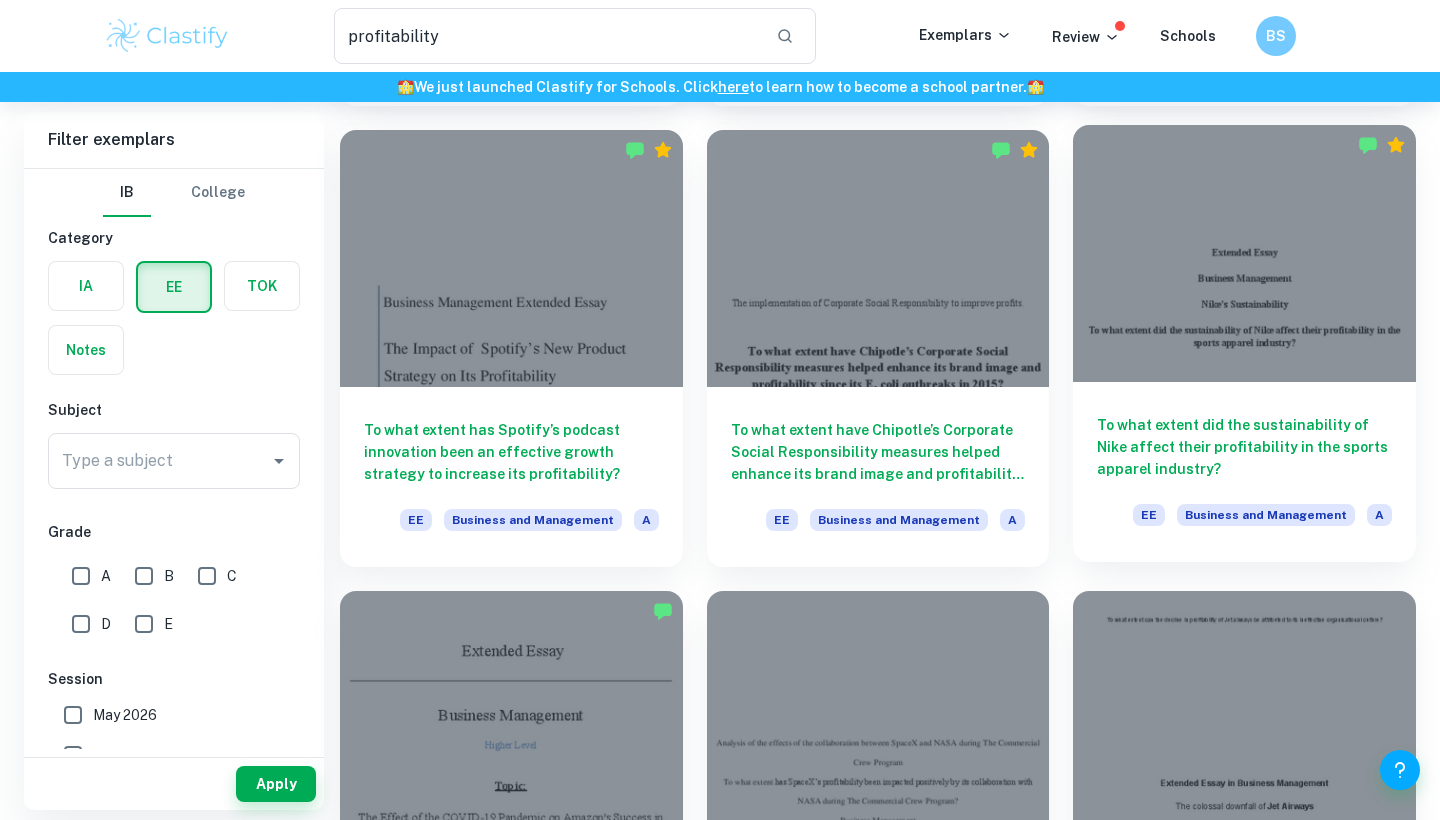 click at bounding box center (1244, 253) 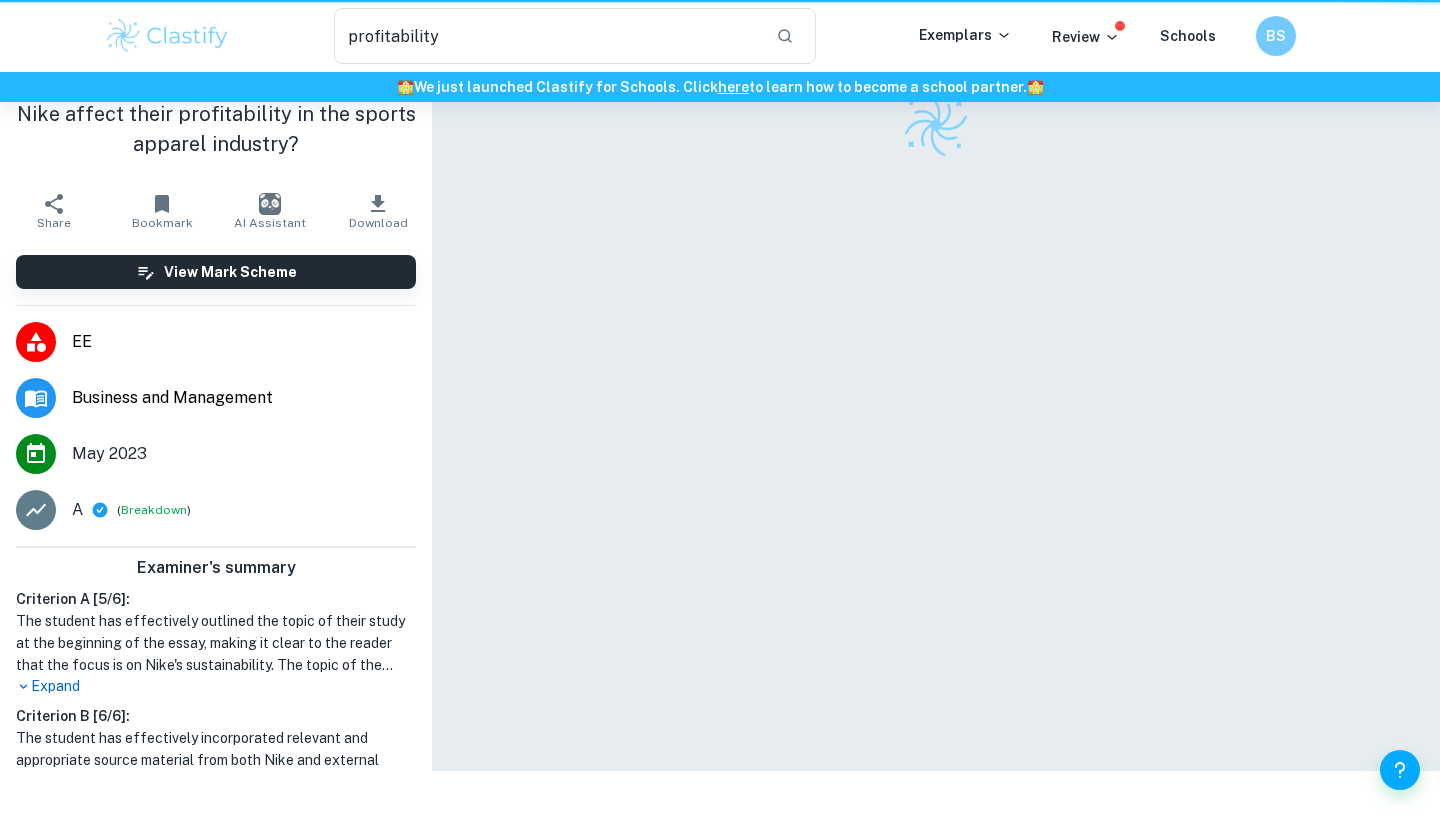 type 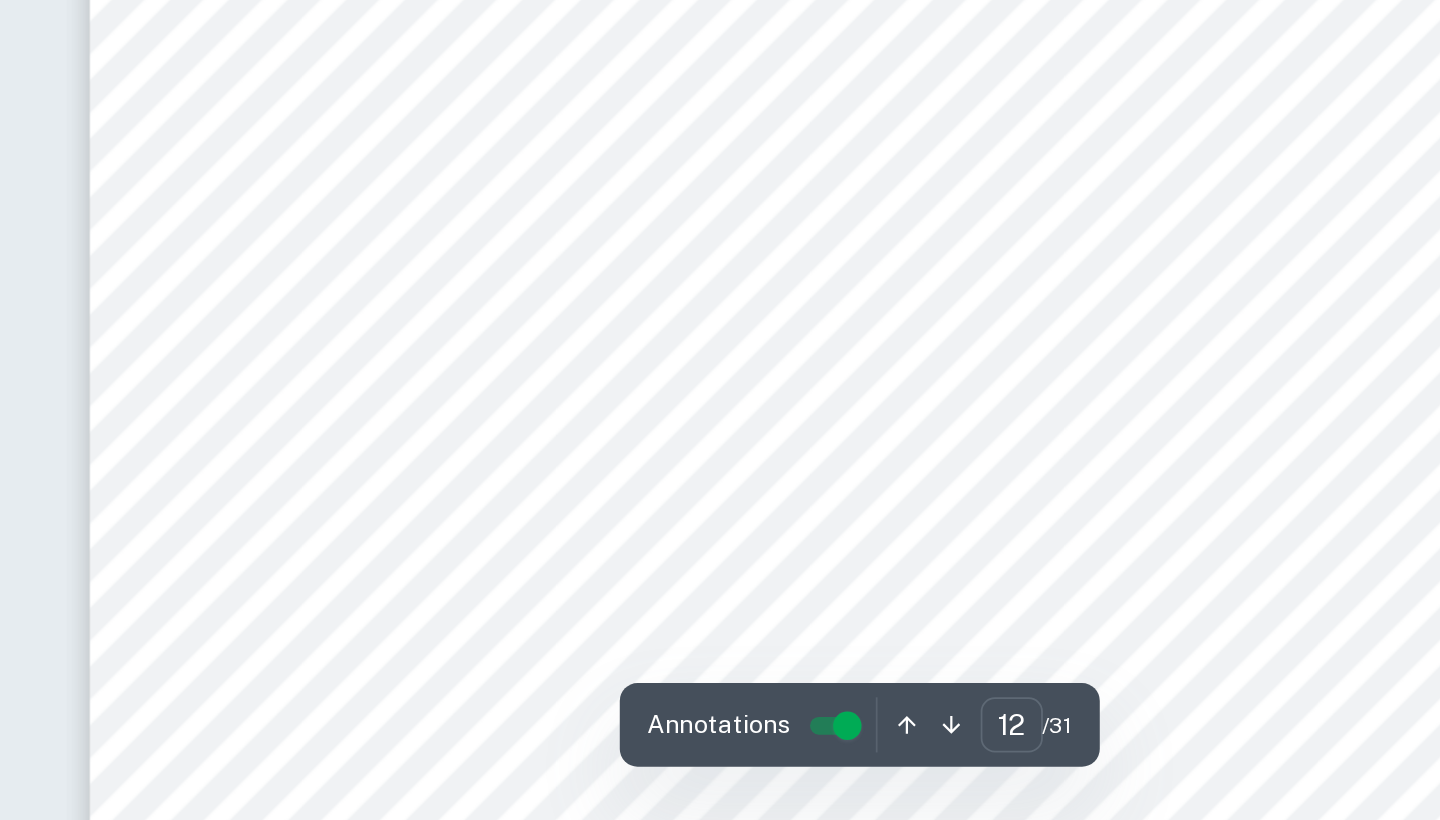 scroll, scrollTop: 12927, scrollLeft: 0, axis: vertical 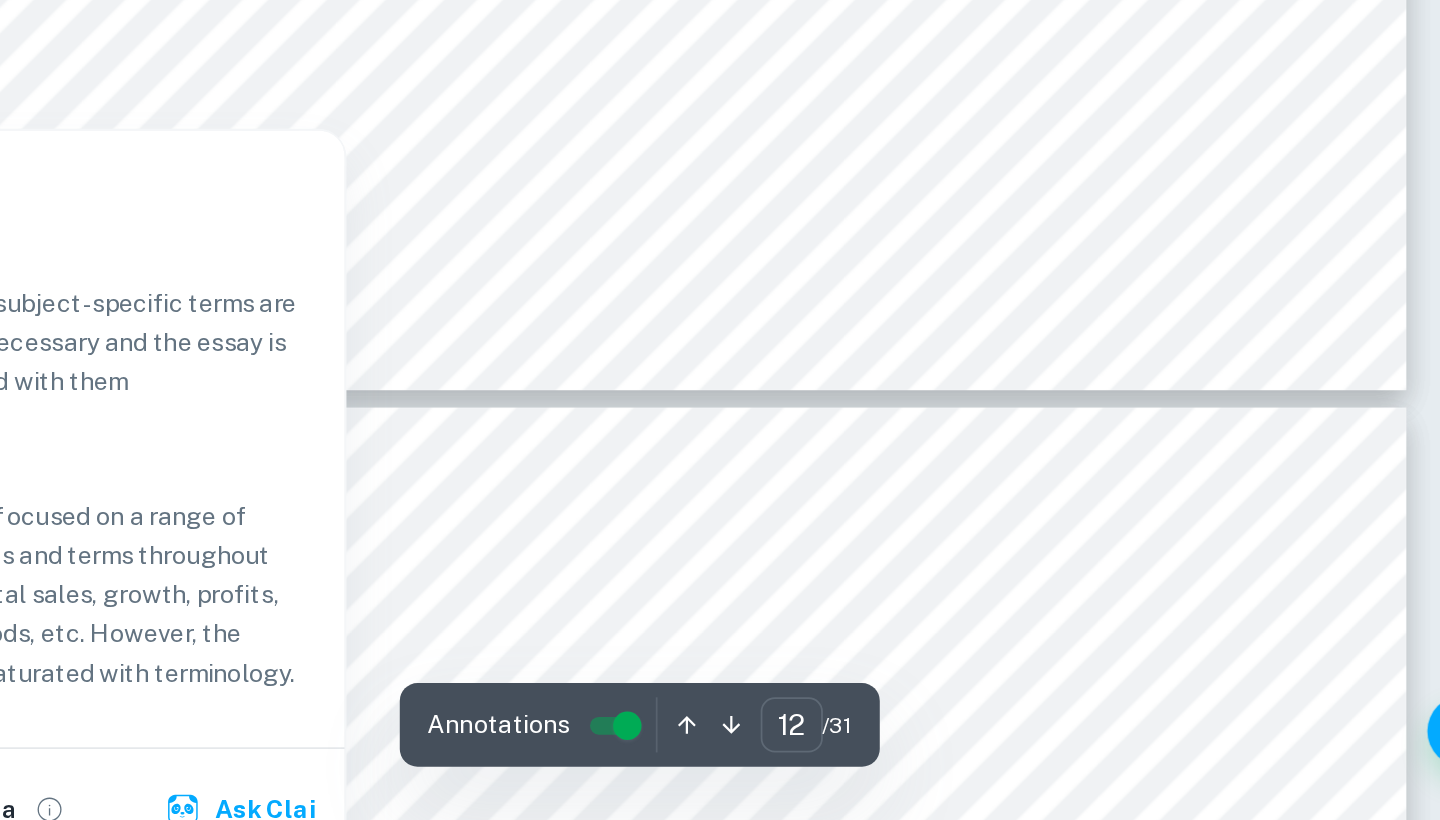 type on "13" 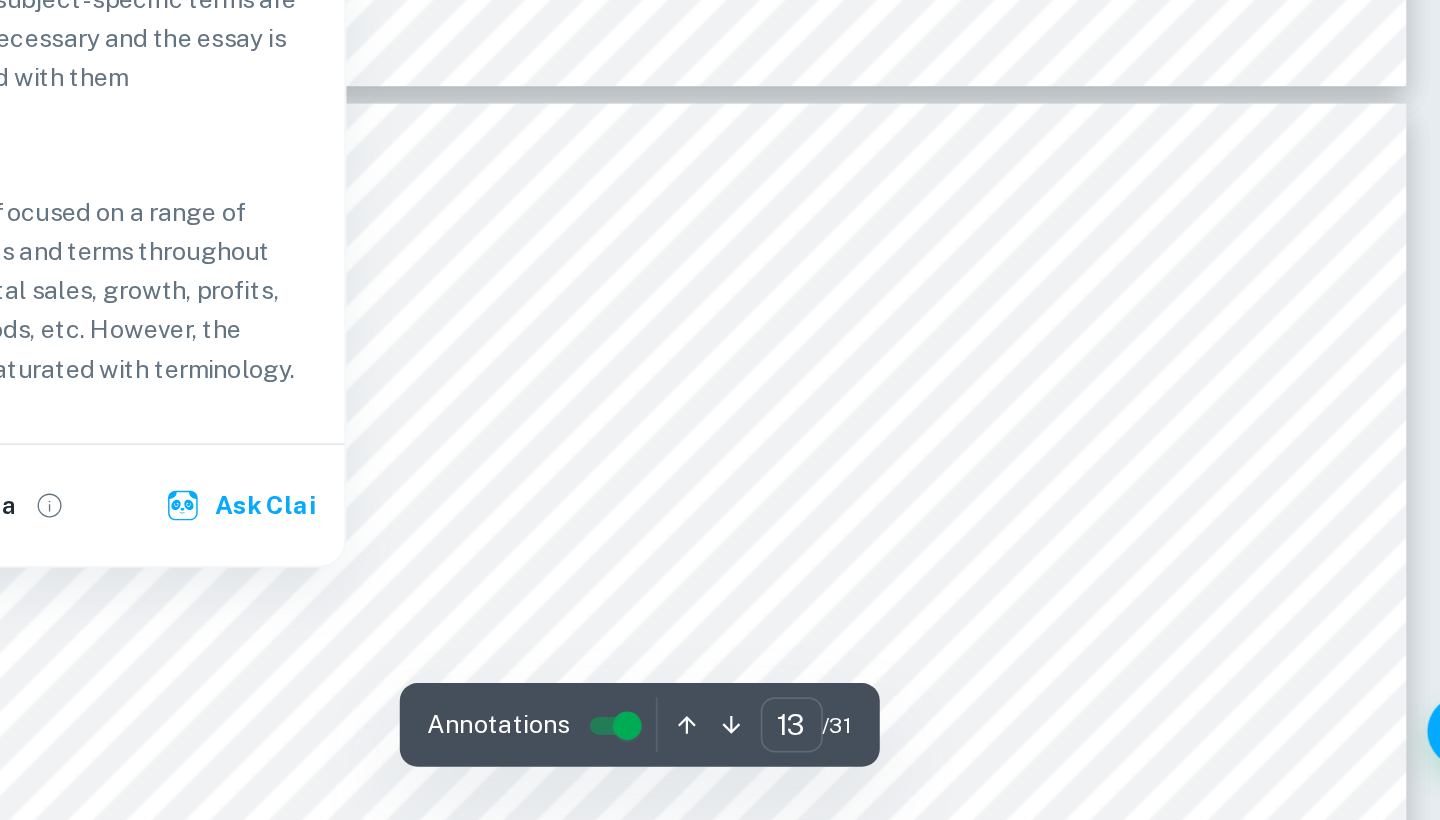 scroll, scrollTop: 13391, scrollLeft: 0, axis: vertical 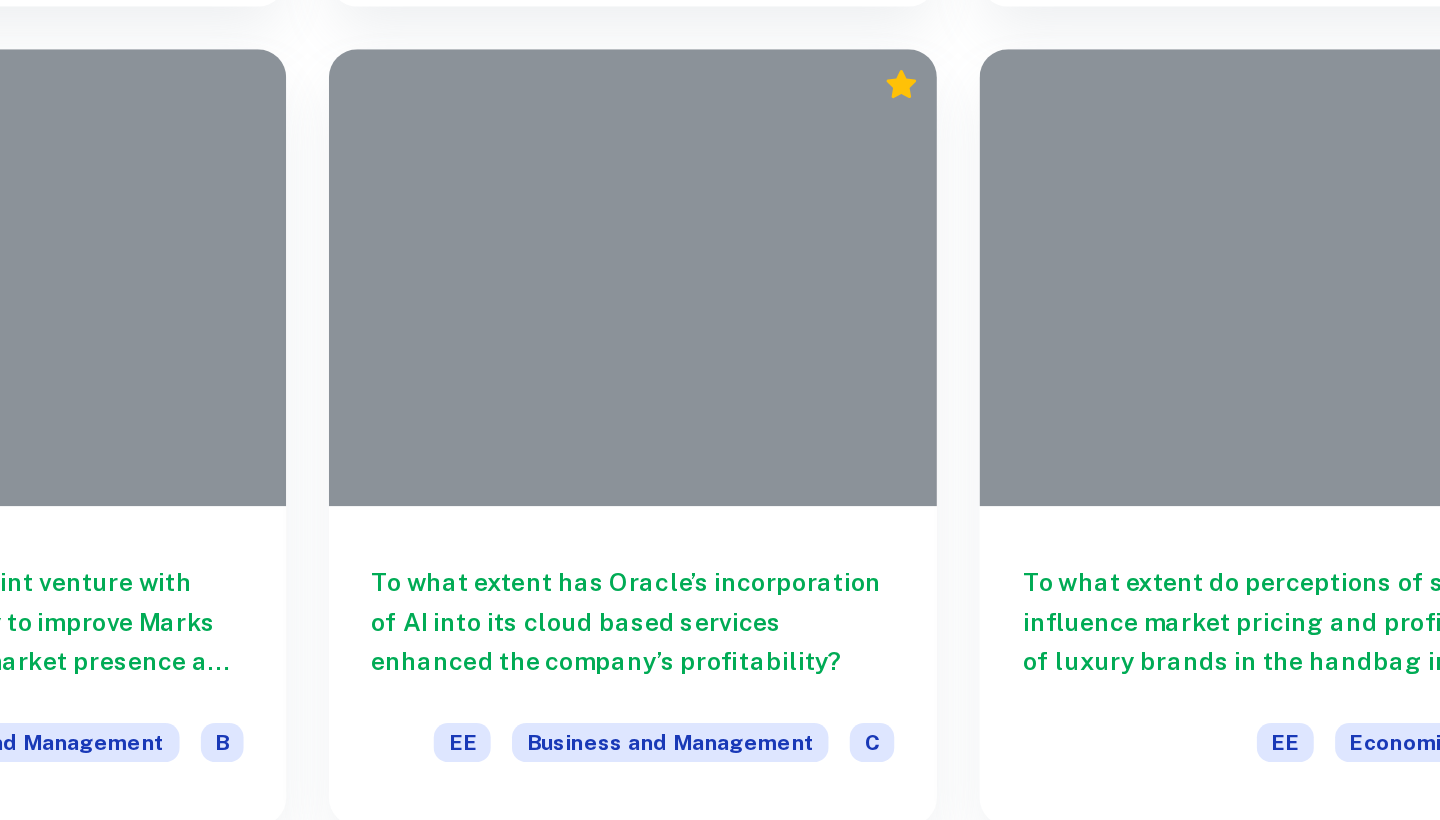 type on "profitability" 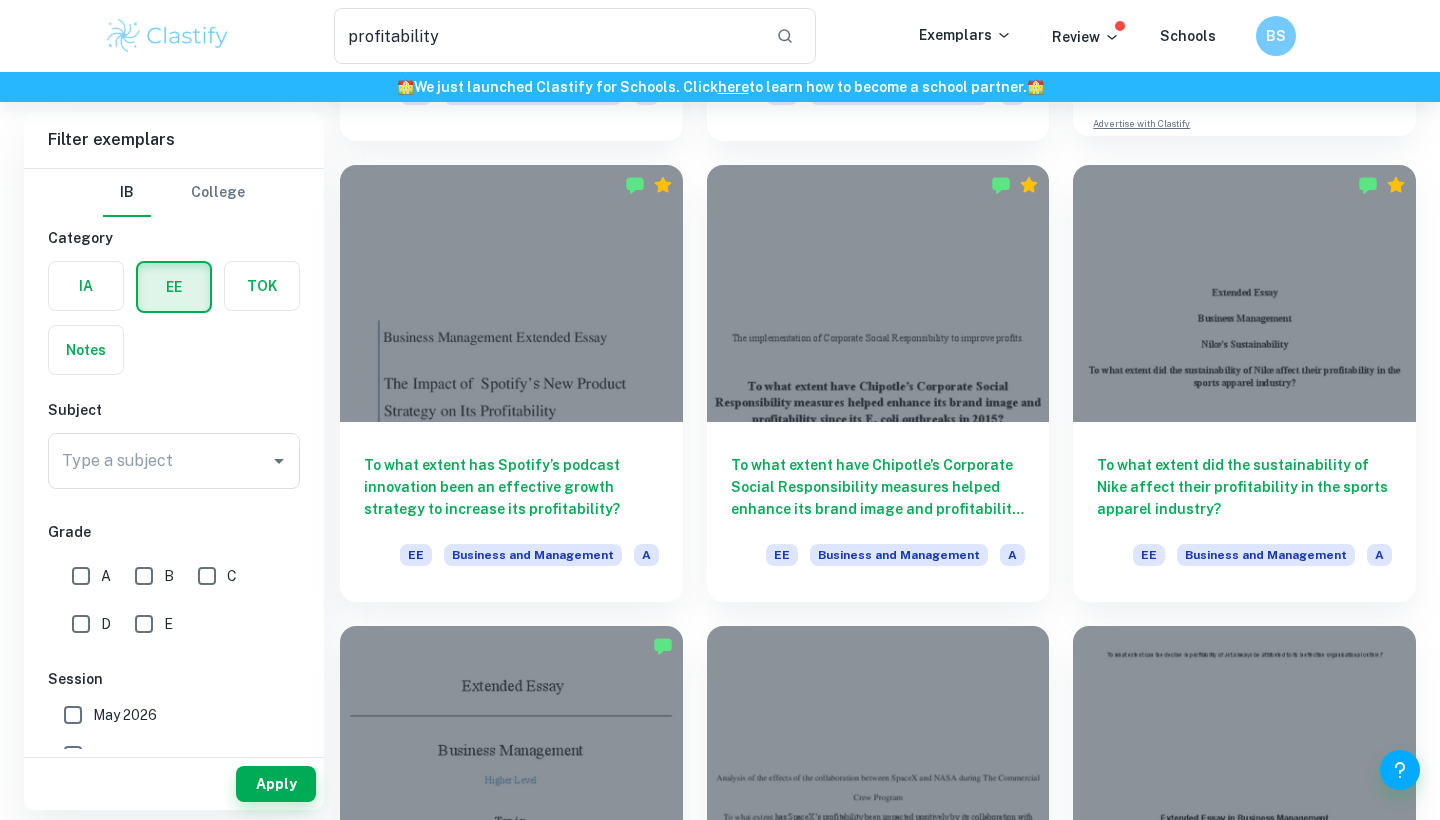 scroll, scrollTop: 519, scrollLeft: 0, axis: vertical 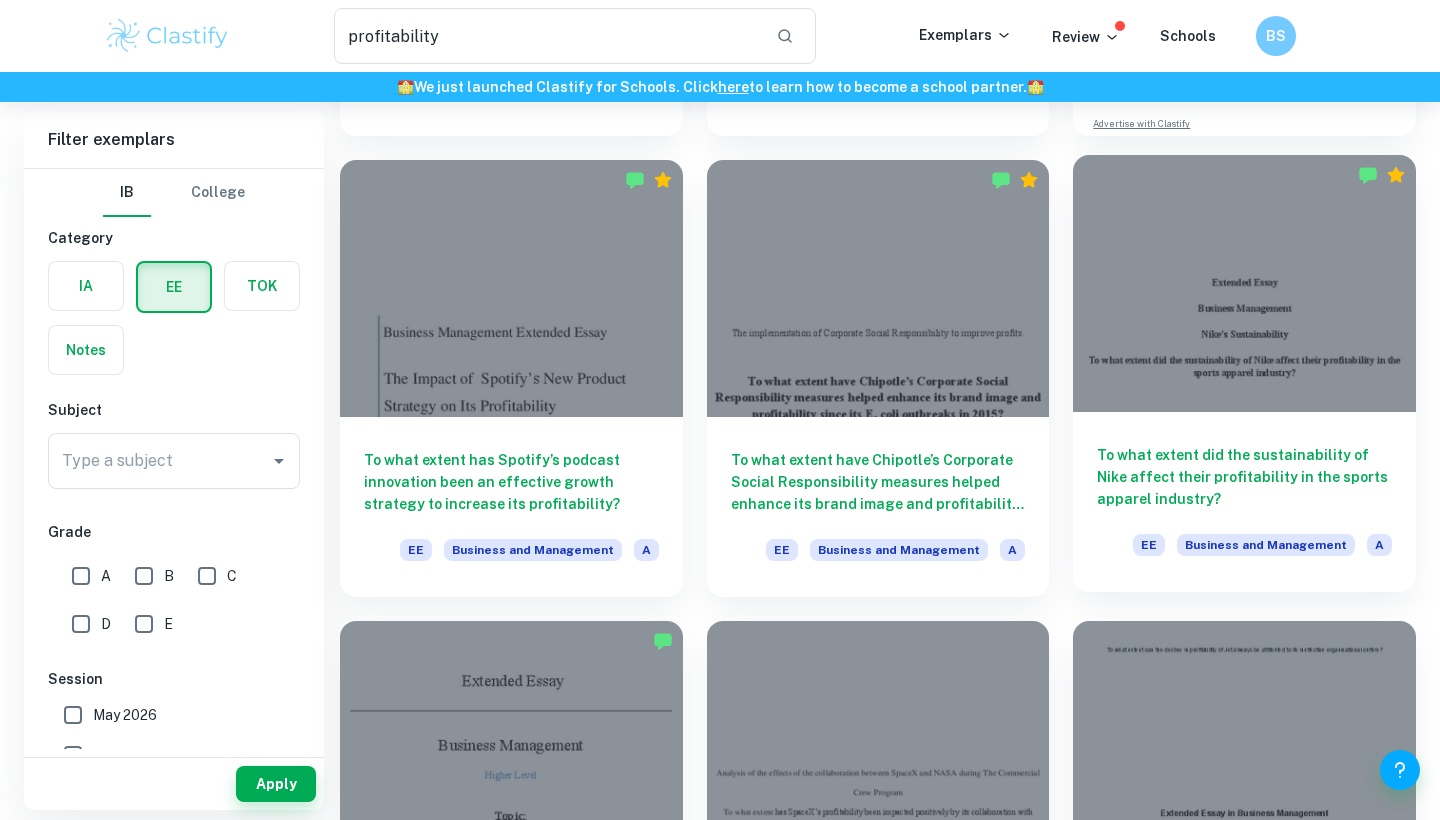 click at bounding box center [1244, 283] 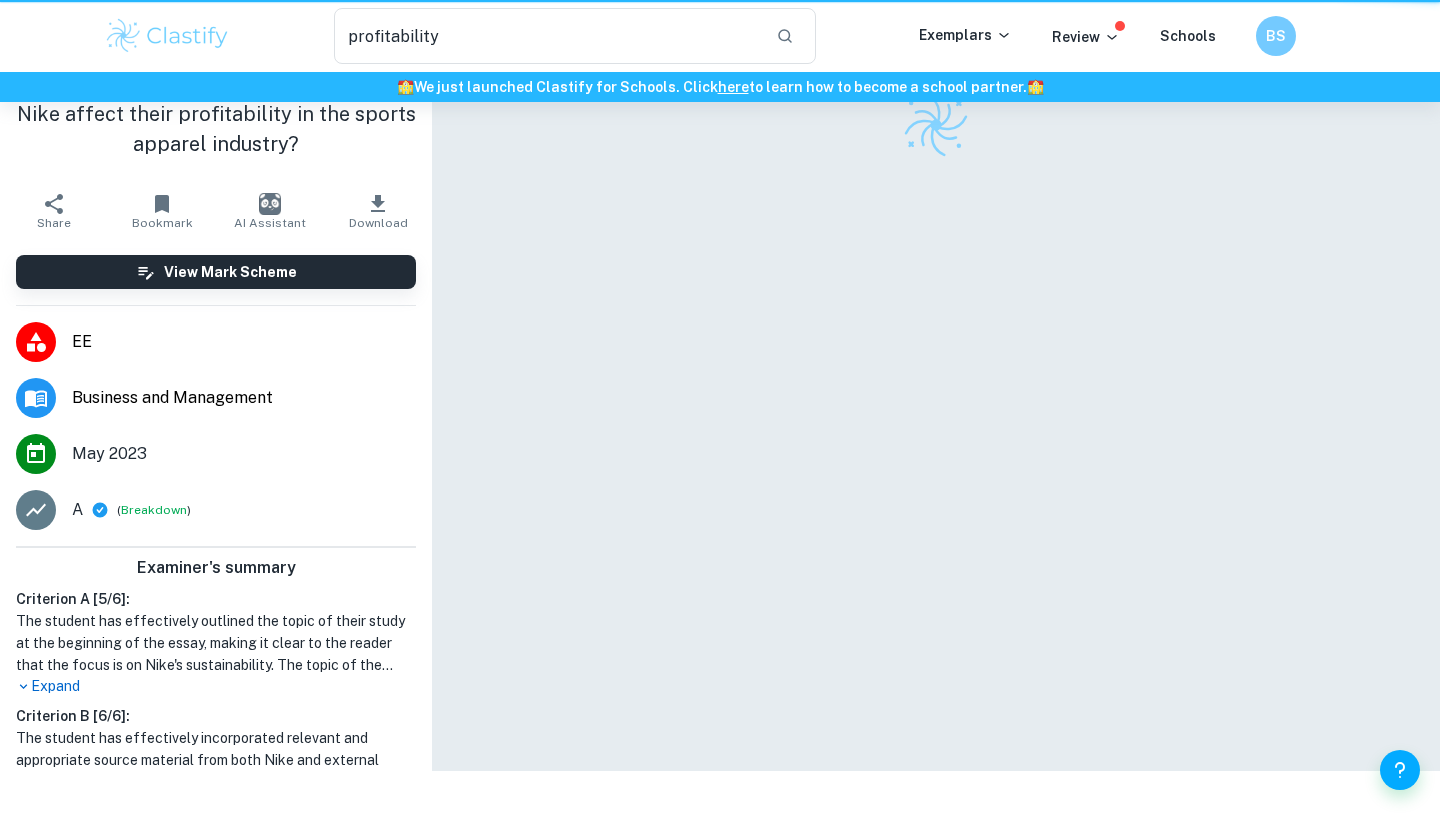 type 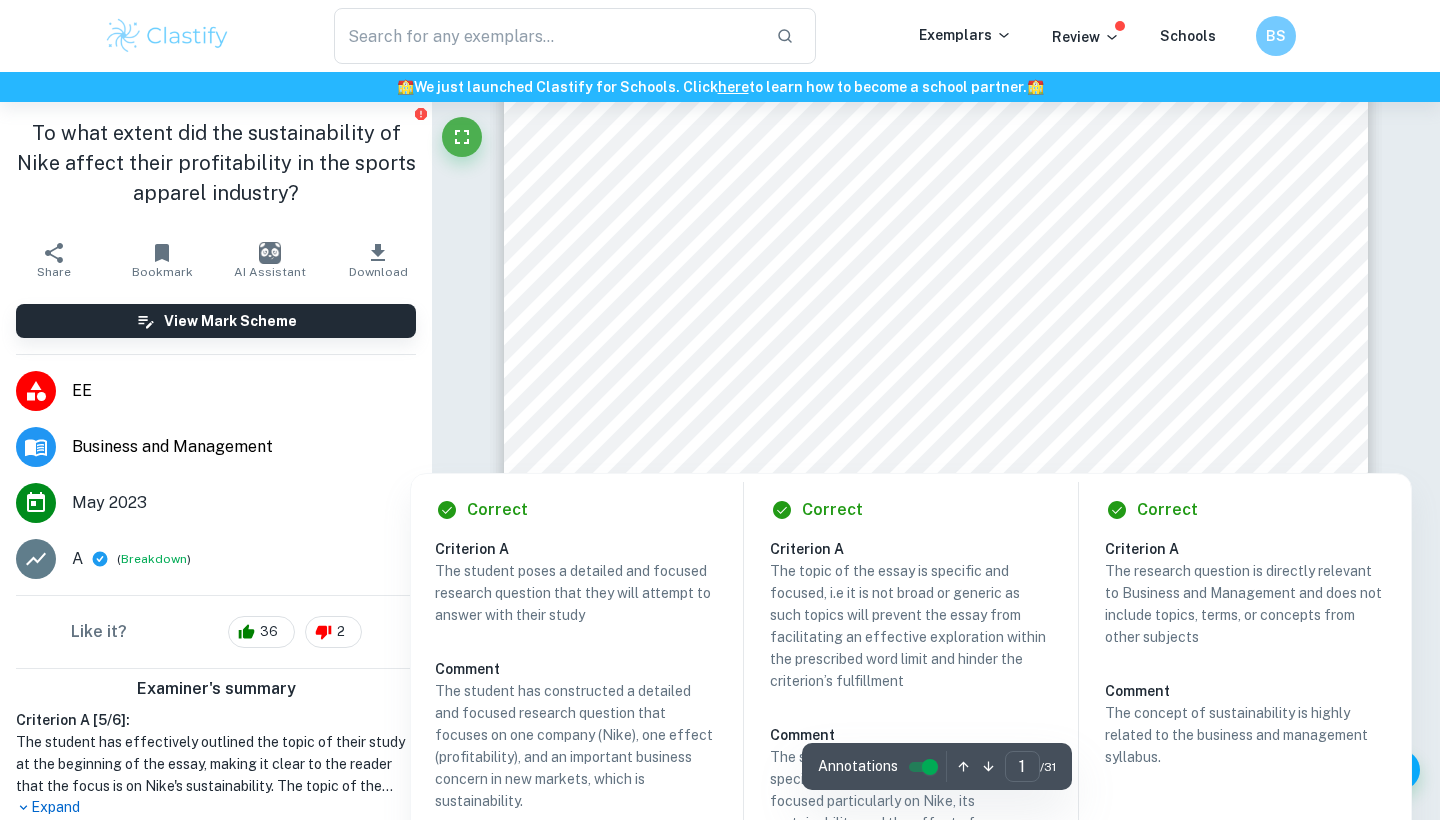 scroll, scrollTop: 120, scrollLeft: 0, axis: vertical 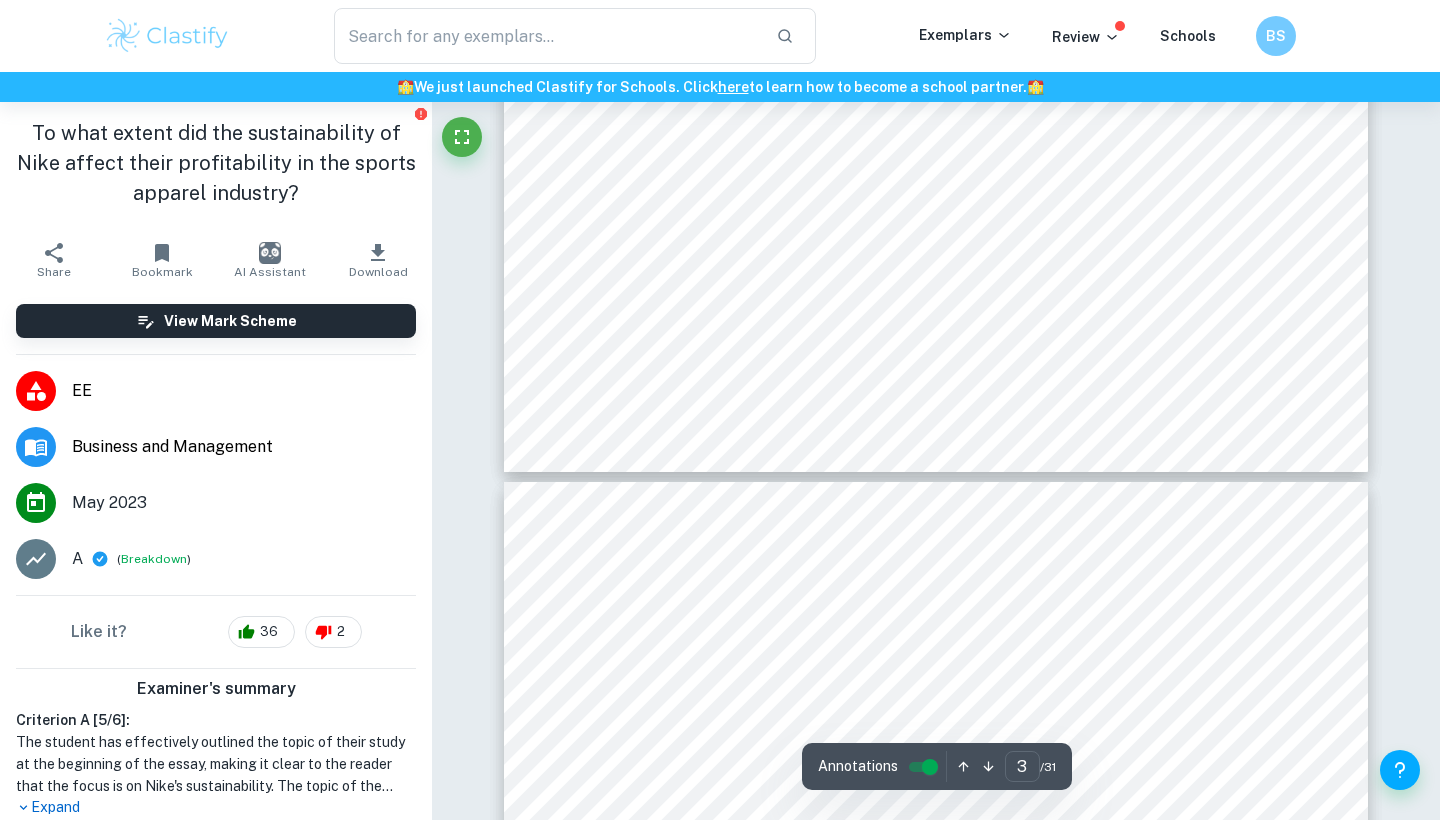 type on "2" 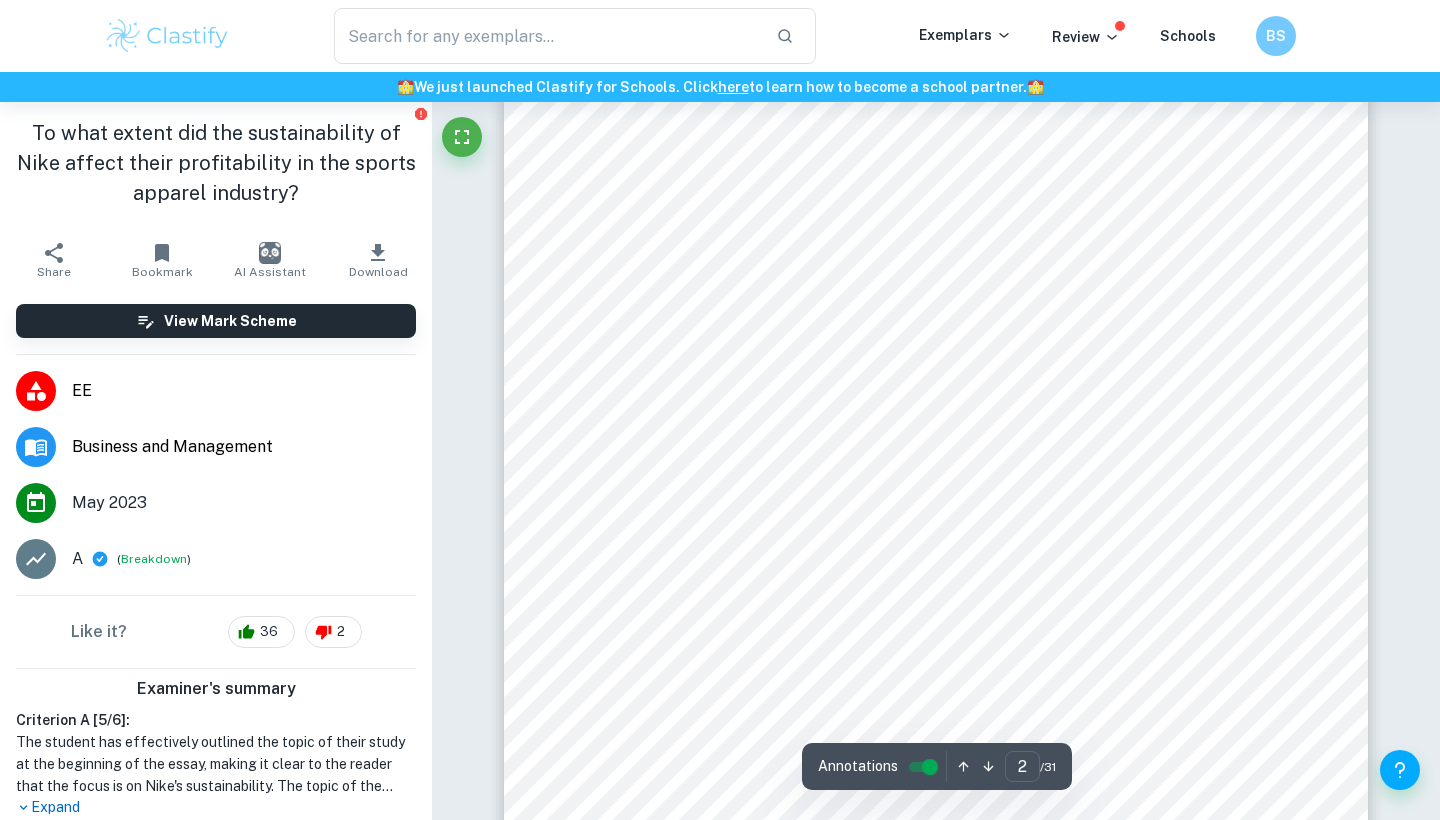 scroll, scrollTop: 1385, scrollLeft: 0, axis: vertical 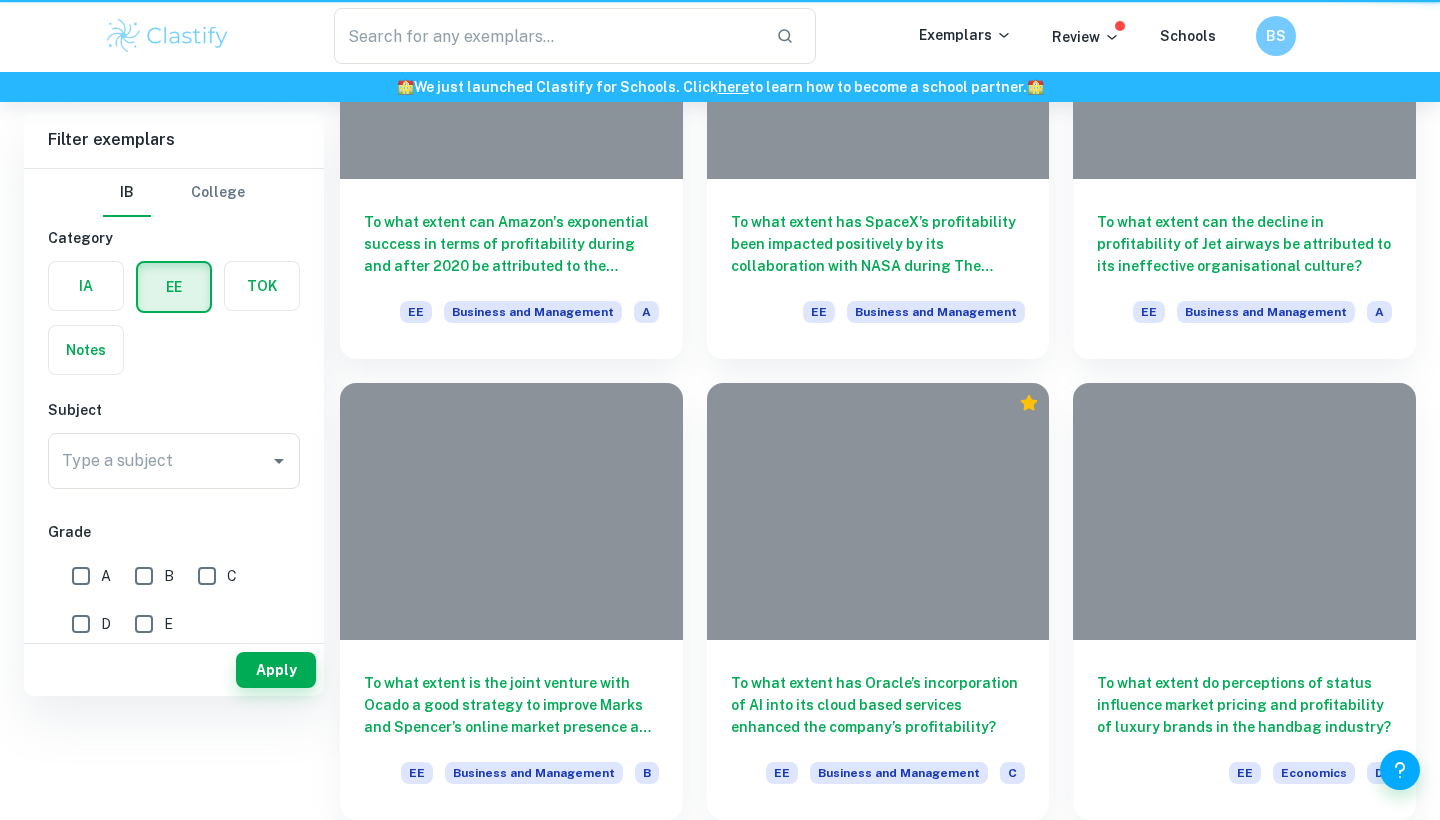 type on "profitability" 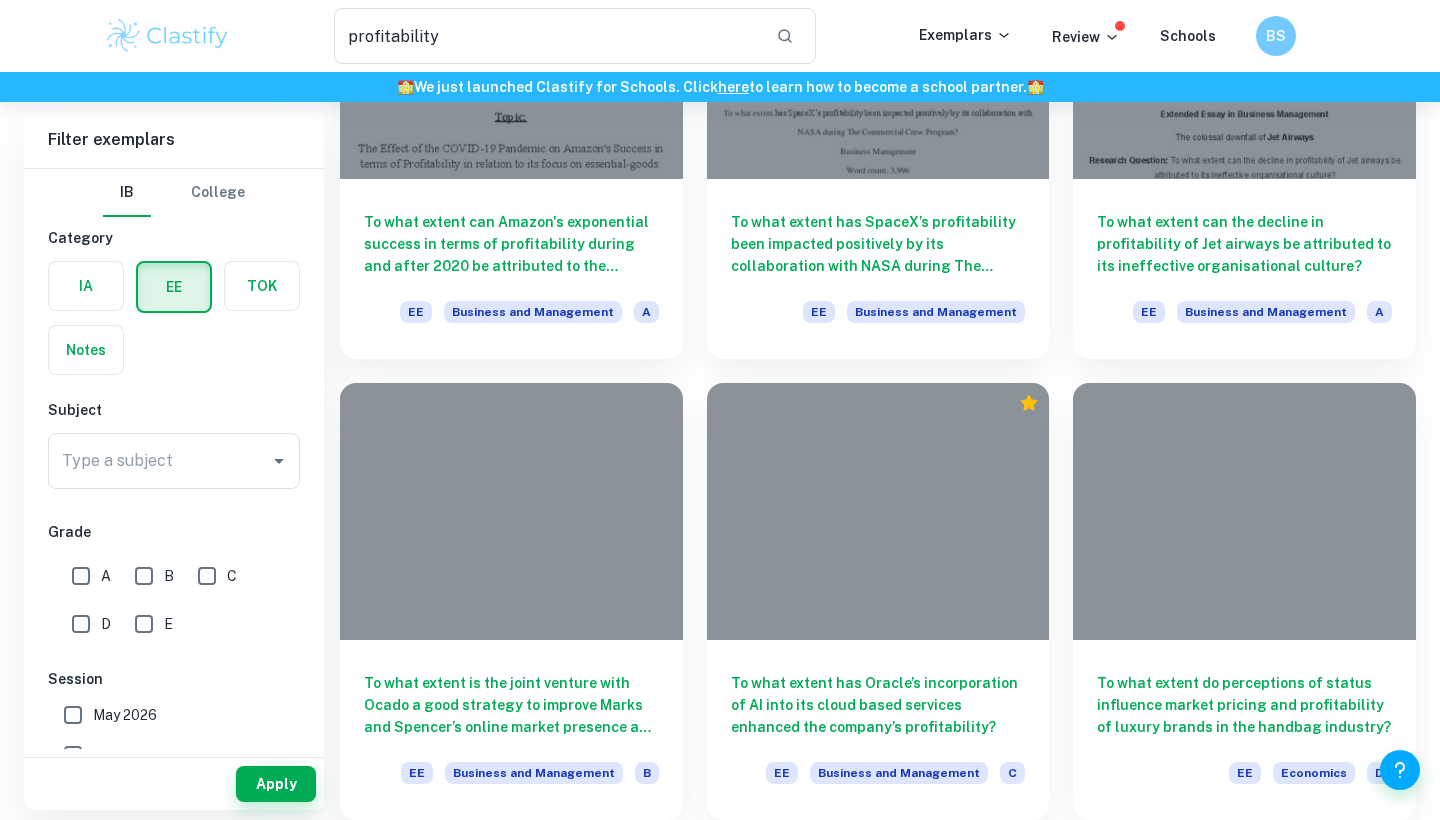 scroll, scrollTop: 519, scrollLeft: 0, axis: vertical 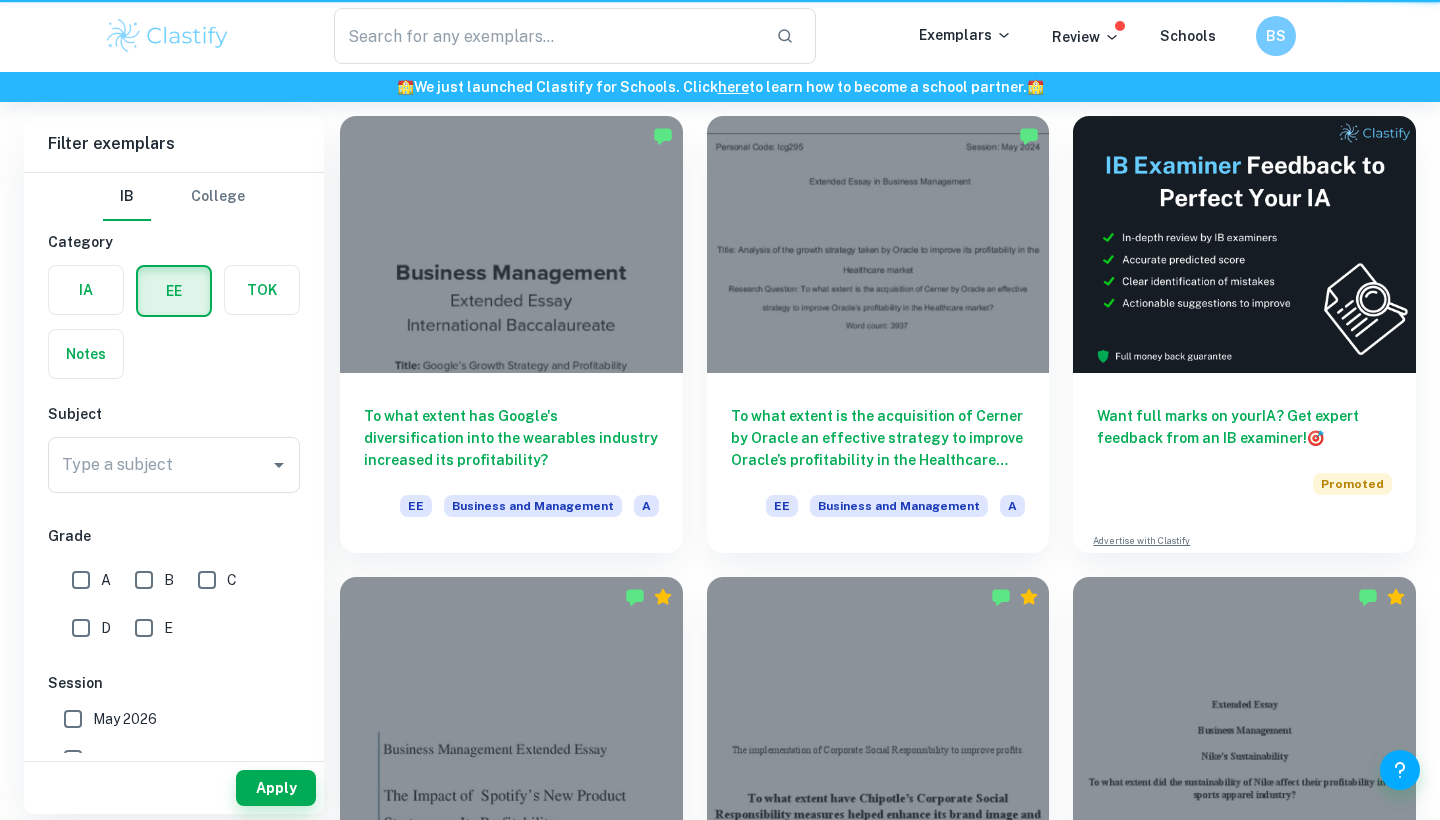 type on "profitability" 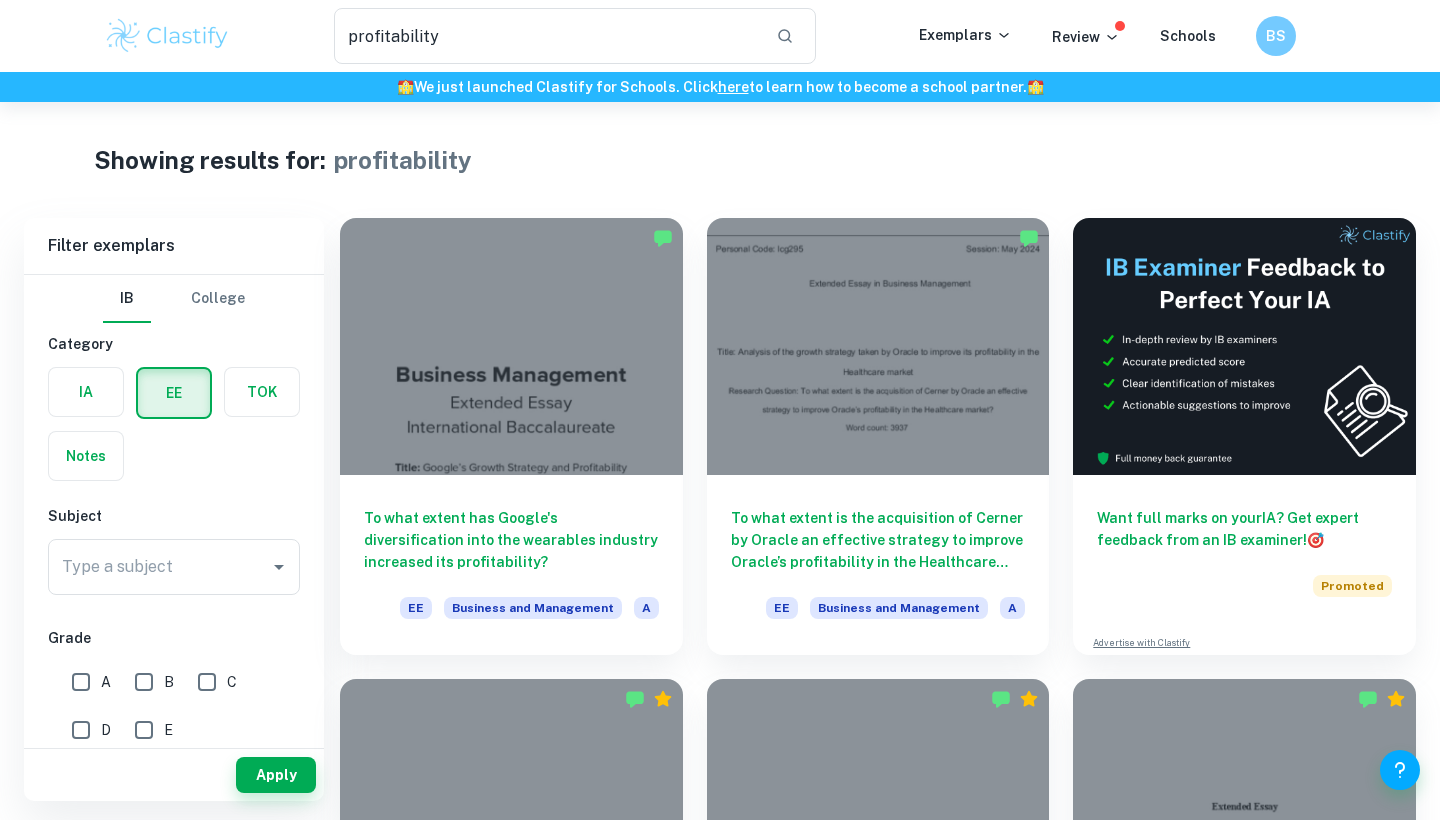 scroll, scrollTop: 0, scrollLeft: 0, axis: both 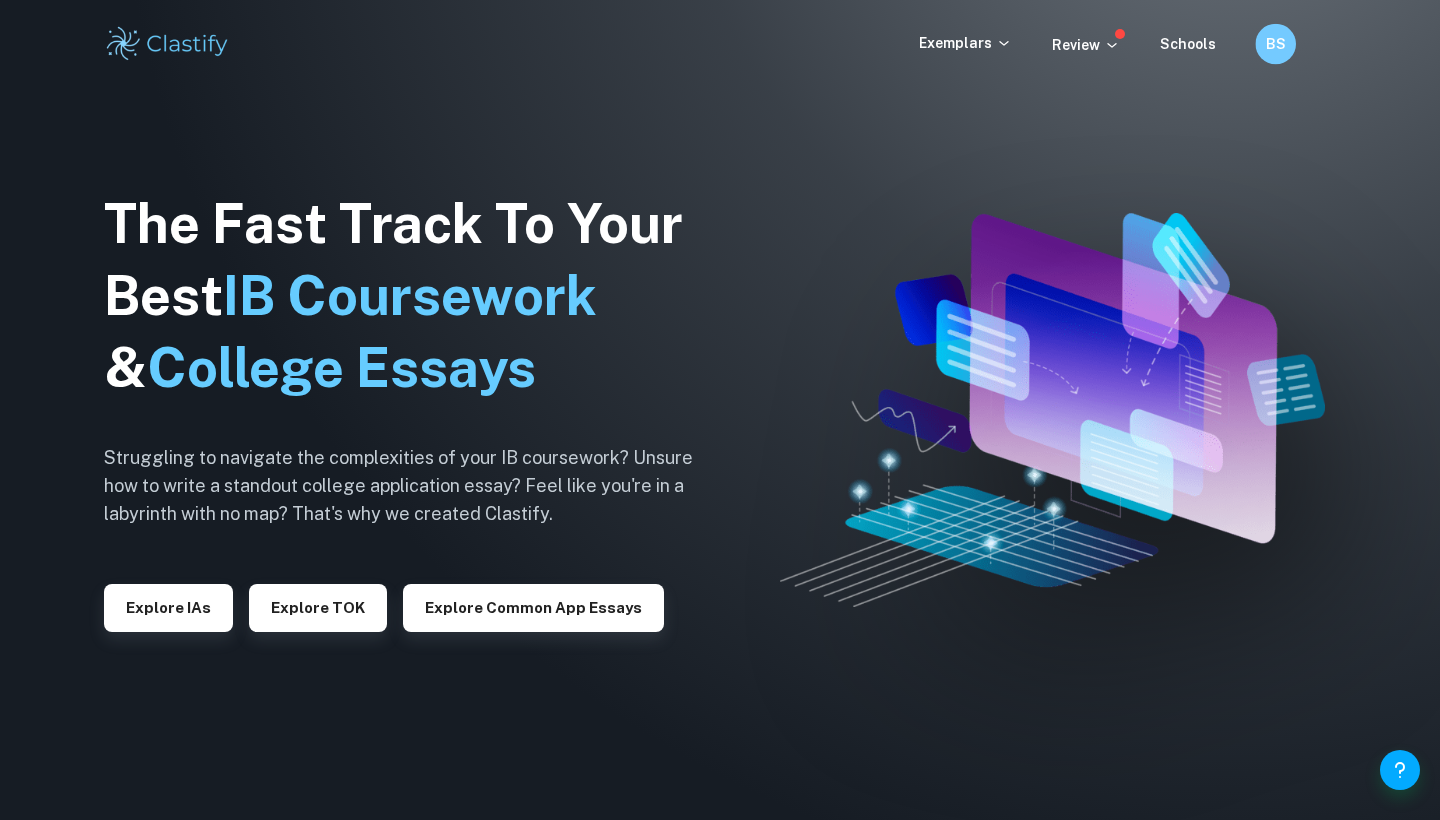 click on "BS" at bounding box center (1275, 44) 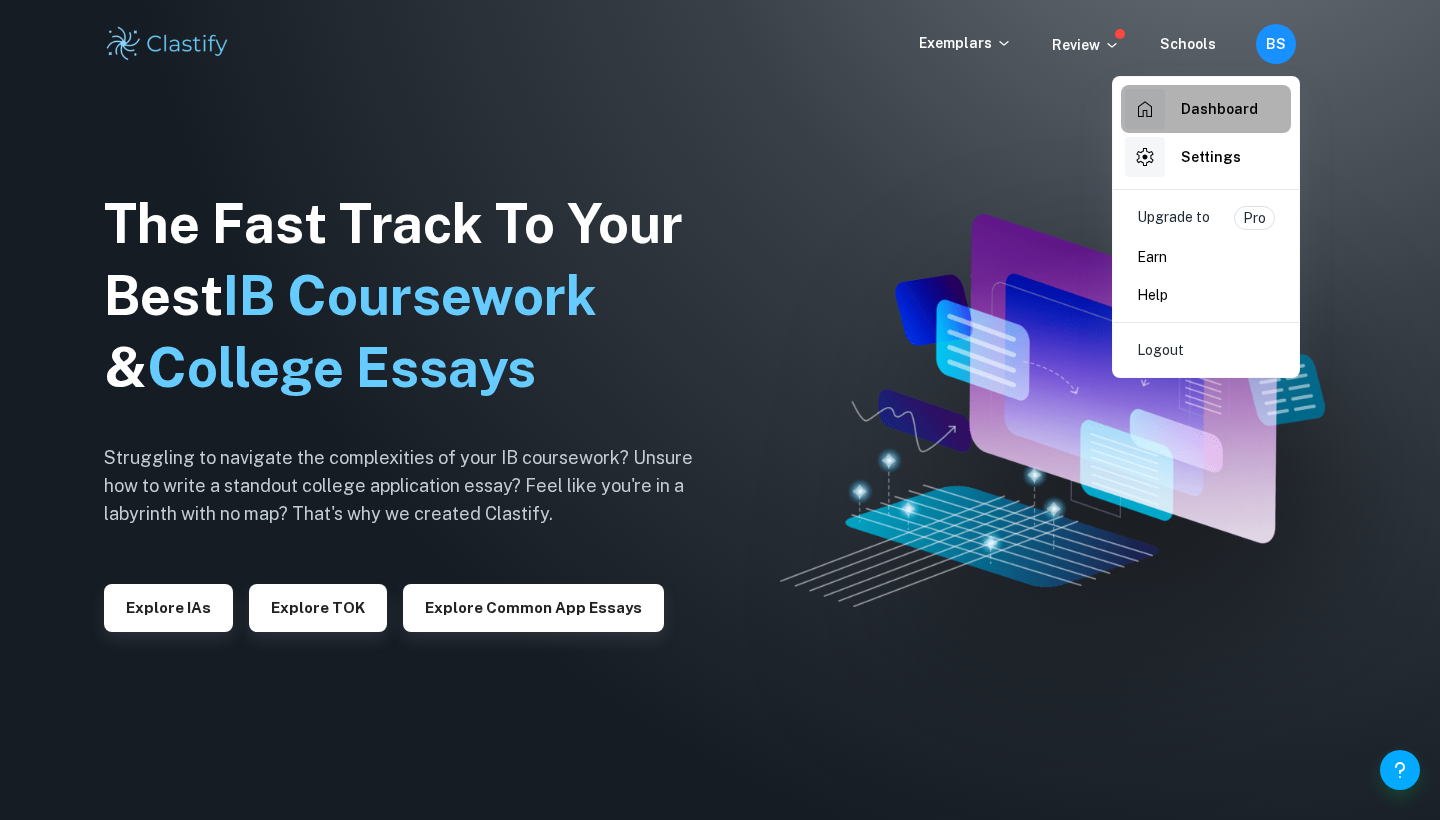 click on "Dashboard" at bounding box center [1219, 109] 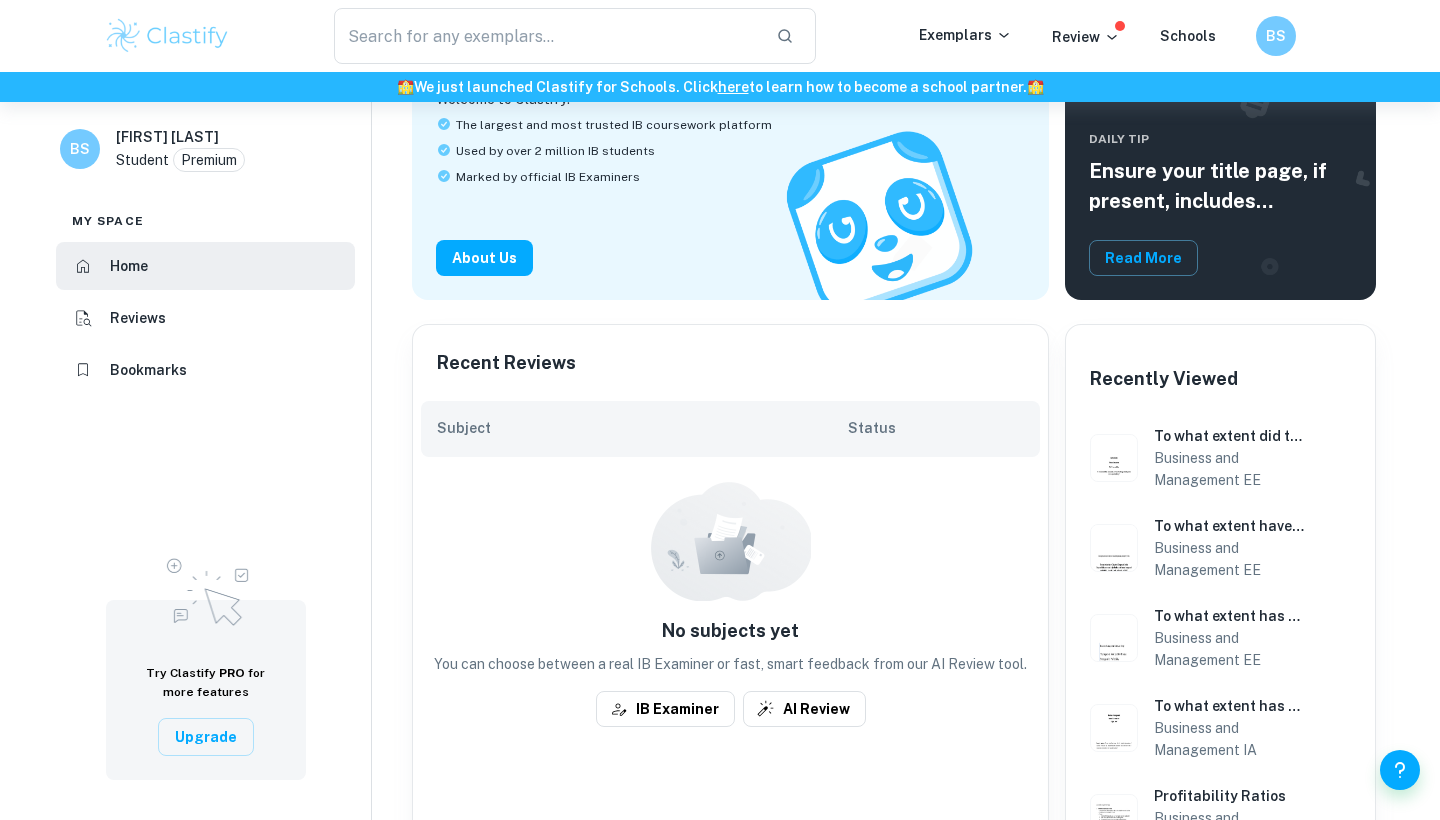 scroll, scrollTop: 207, scrollLeft: 0, axis: vertical 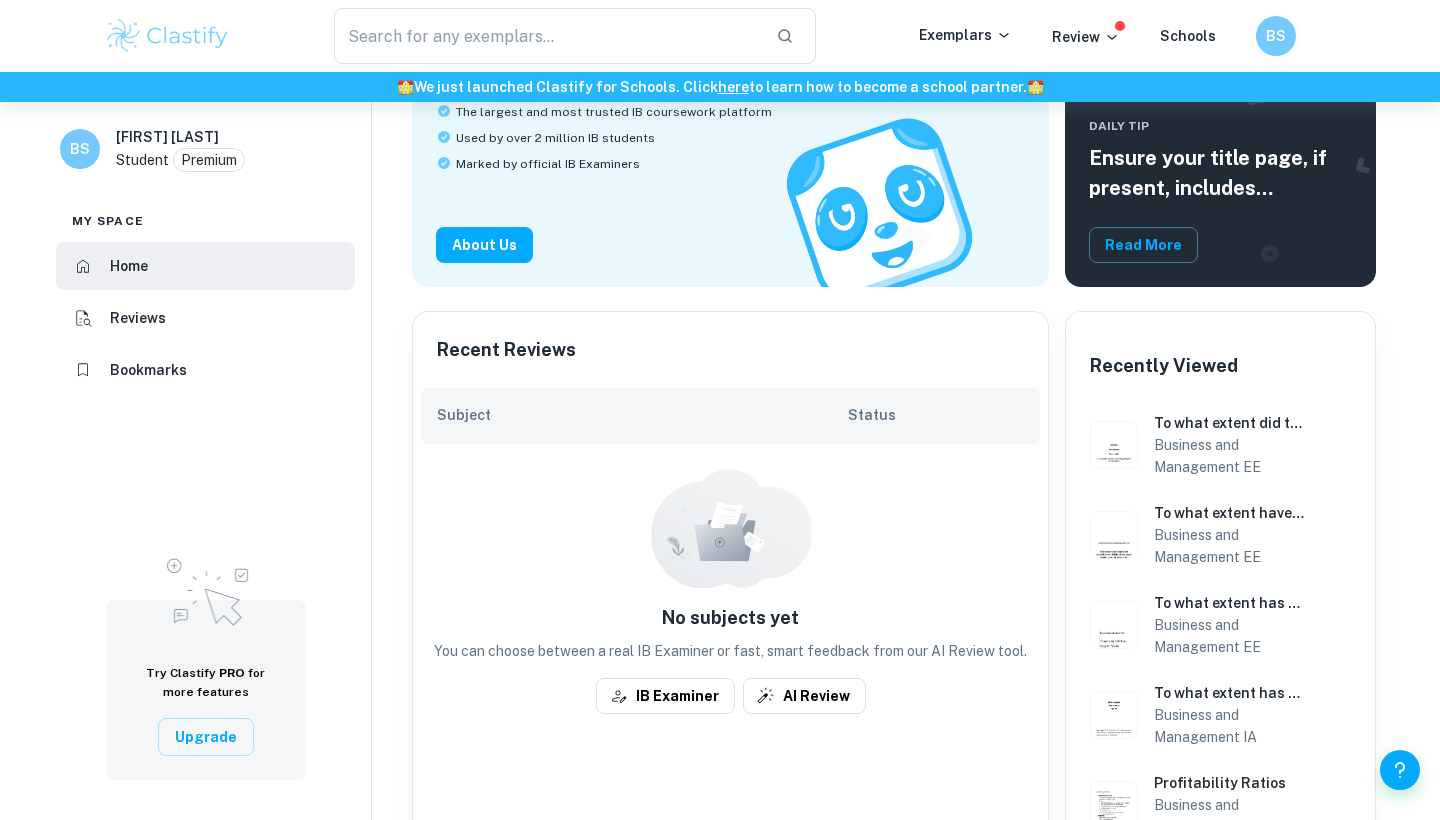 click on "Bookmarks" at bounding box center (205, 370) 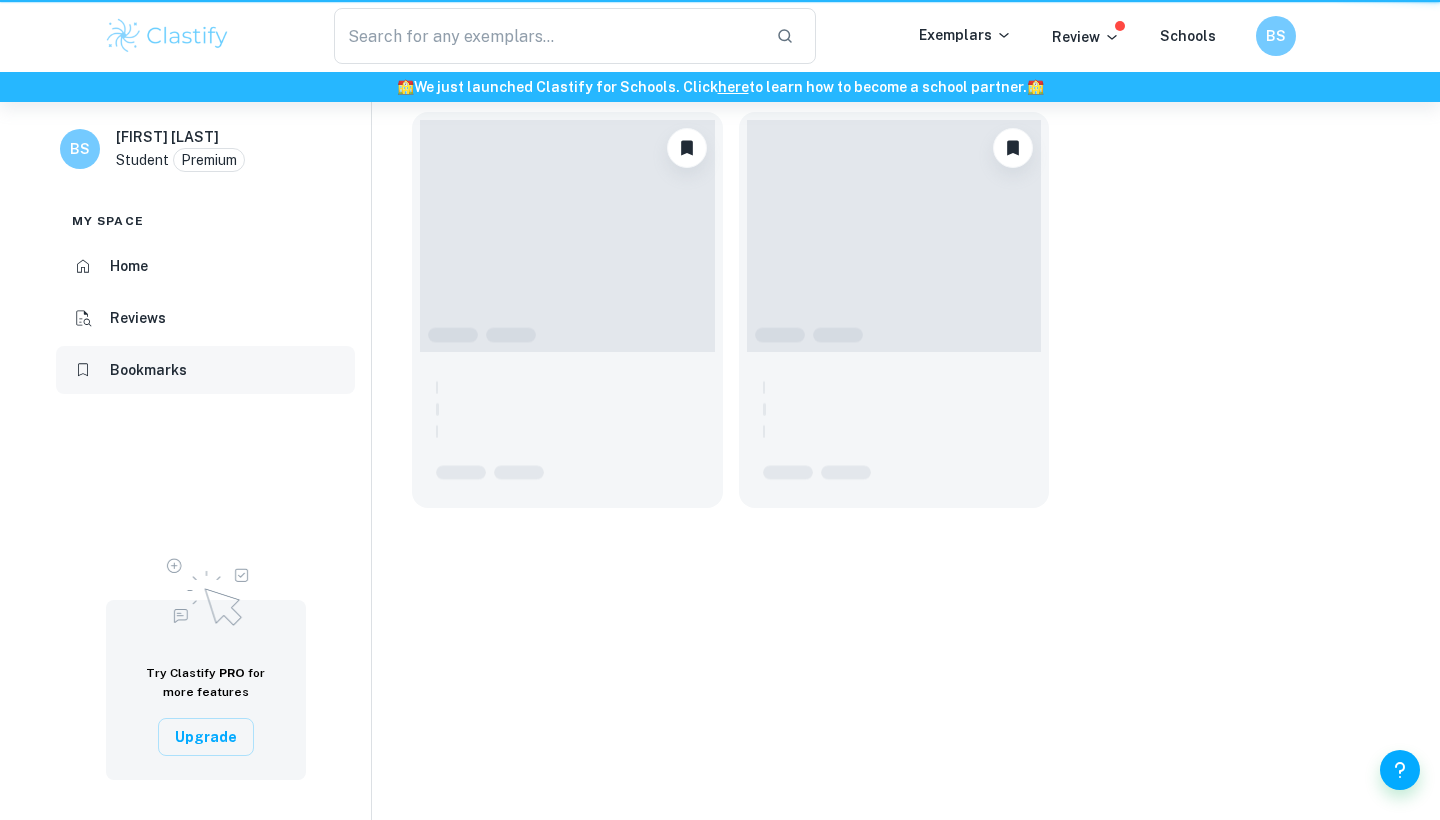 scroll, scrollTop: 0, scrollLeft: 0, axis: both 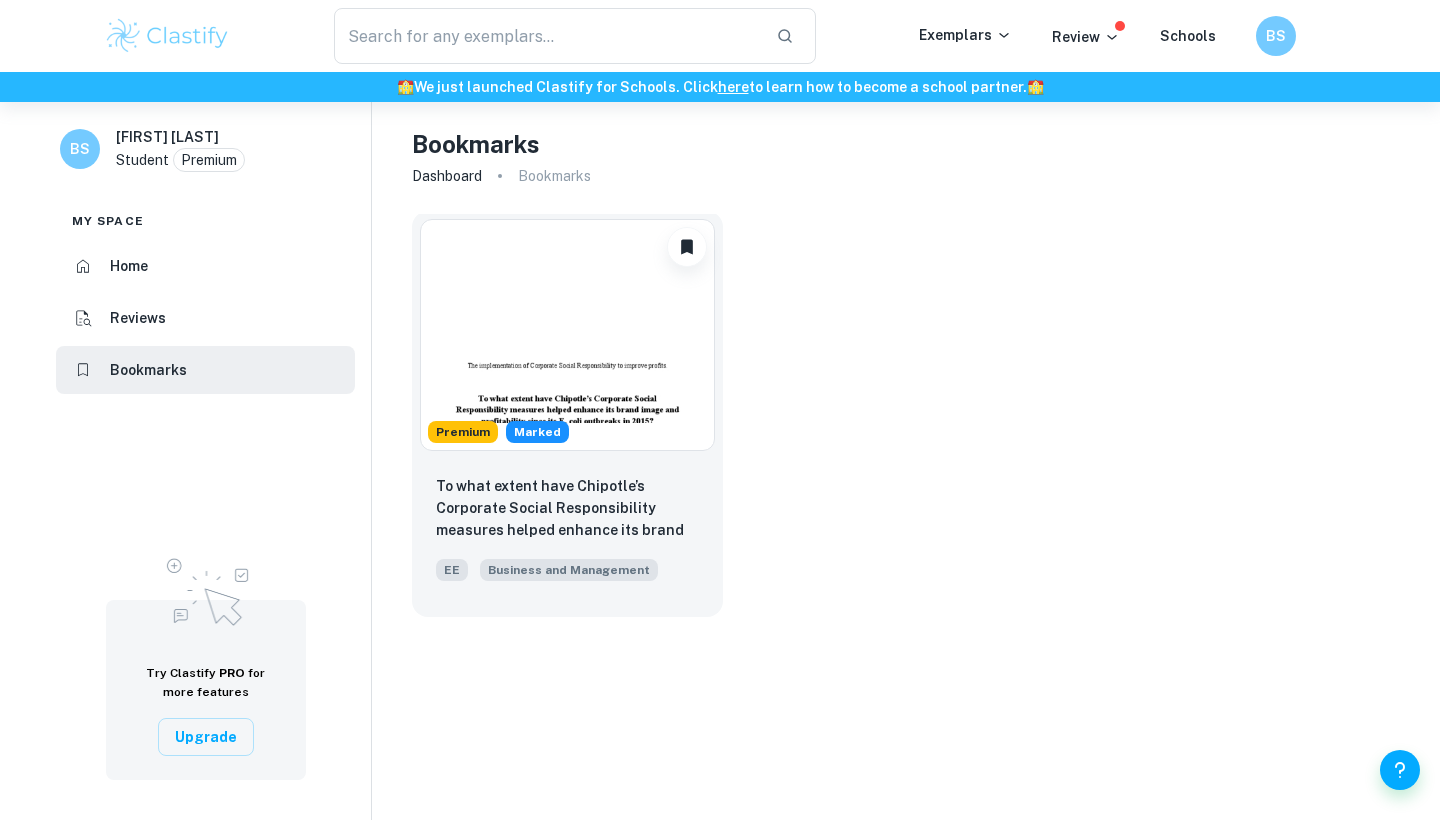 click at bounding box center [567, 335] 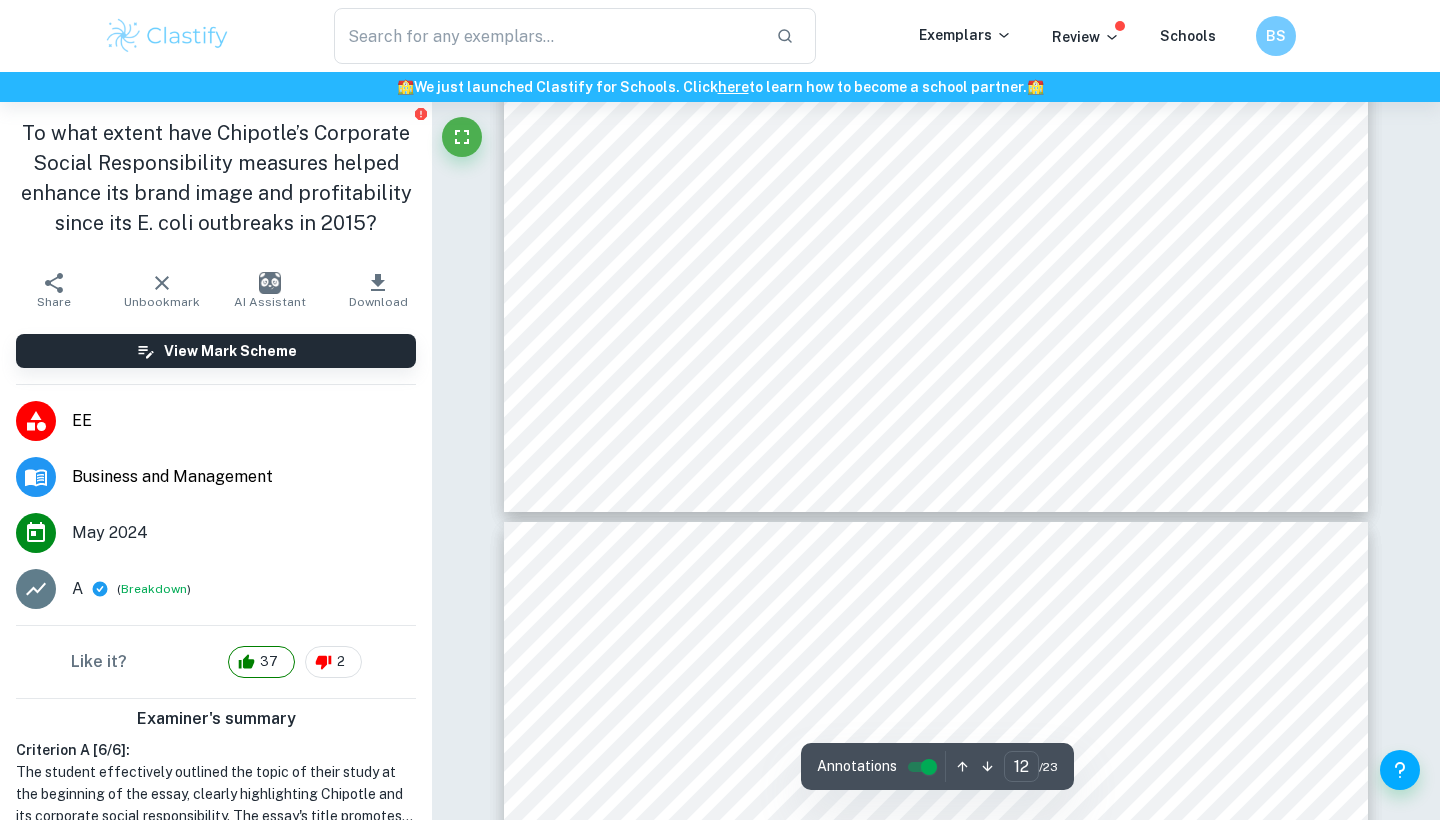 scroll, scrollTop: 13292, scrollLeft: 1, axis: both 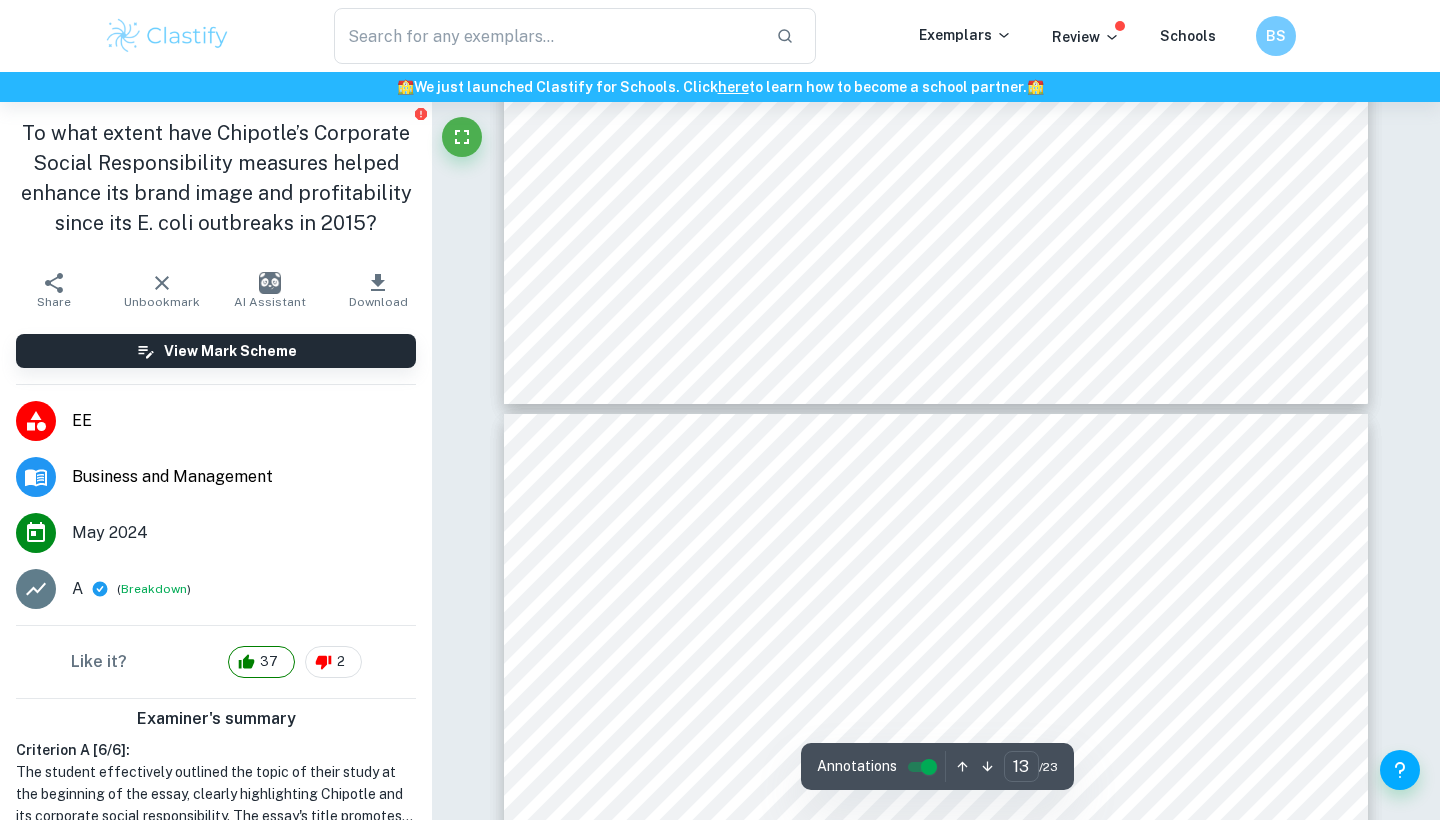 type on "14" 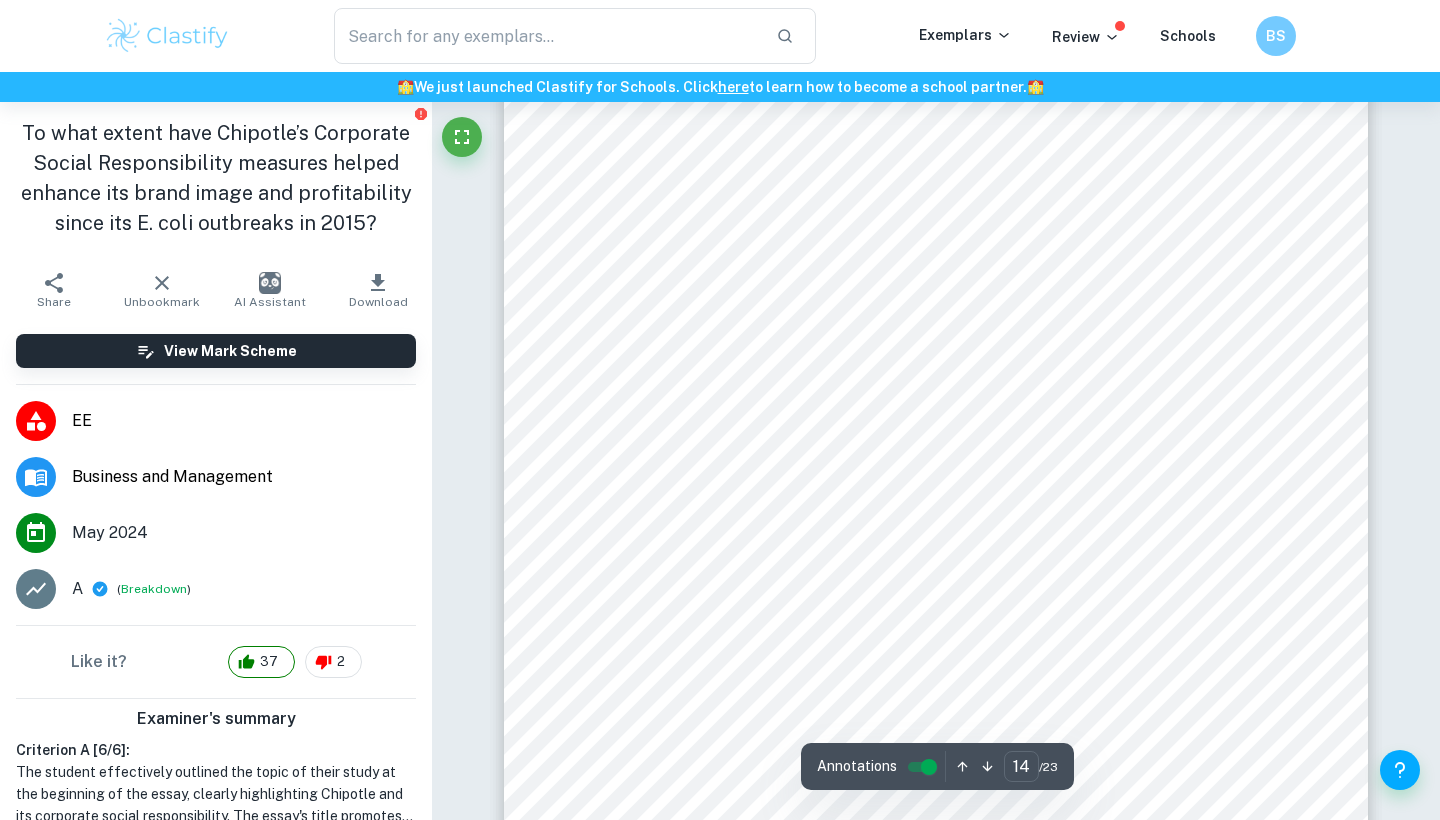 scroll, scrollTop: 14882, scrollLeft: 0, axis: vertical 